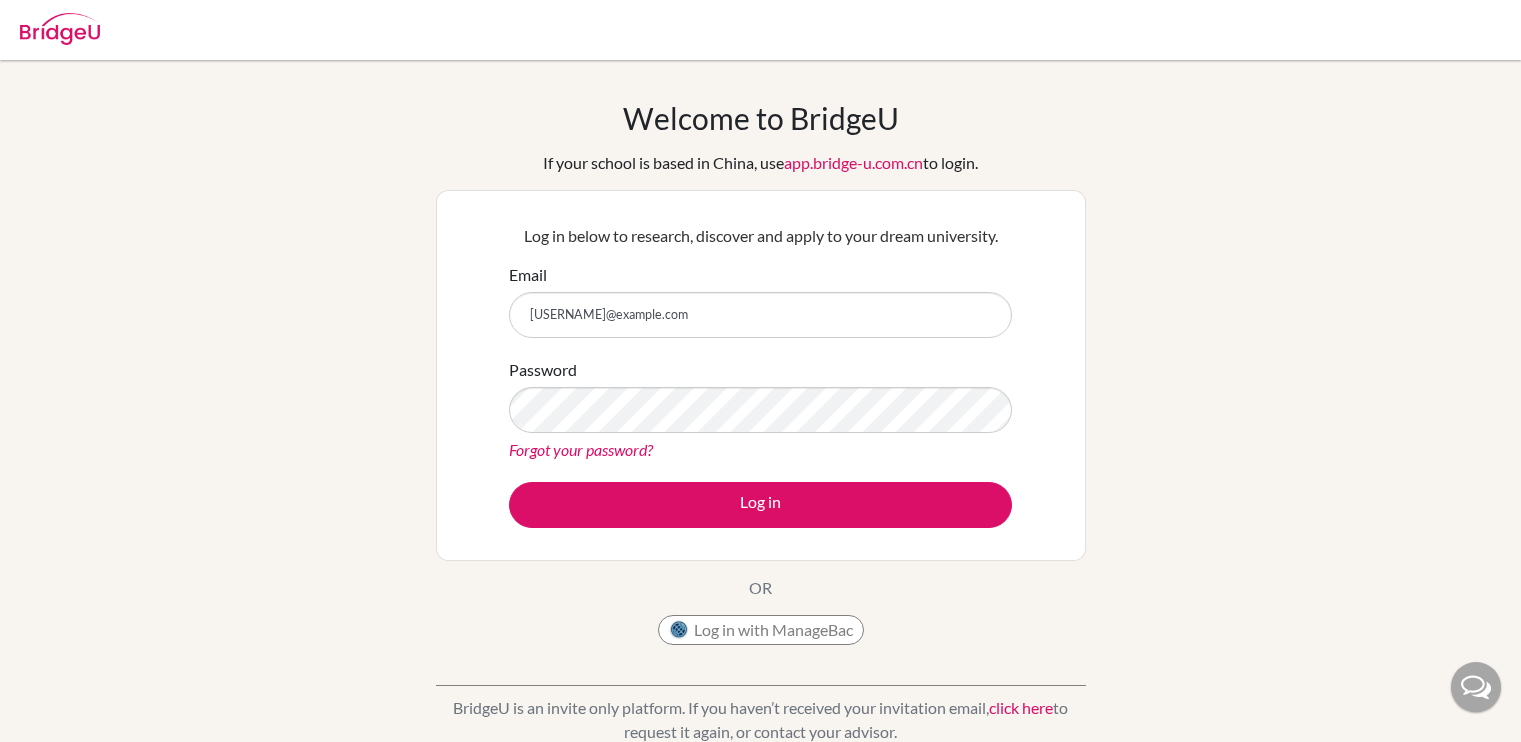 scroll, scrollTop: 0, scrollLeft: 0, axis: both 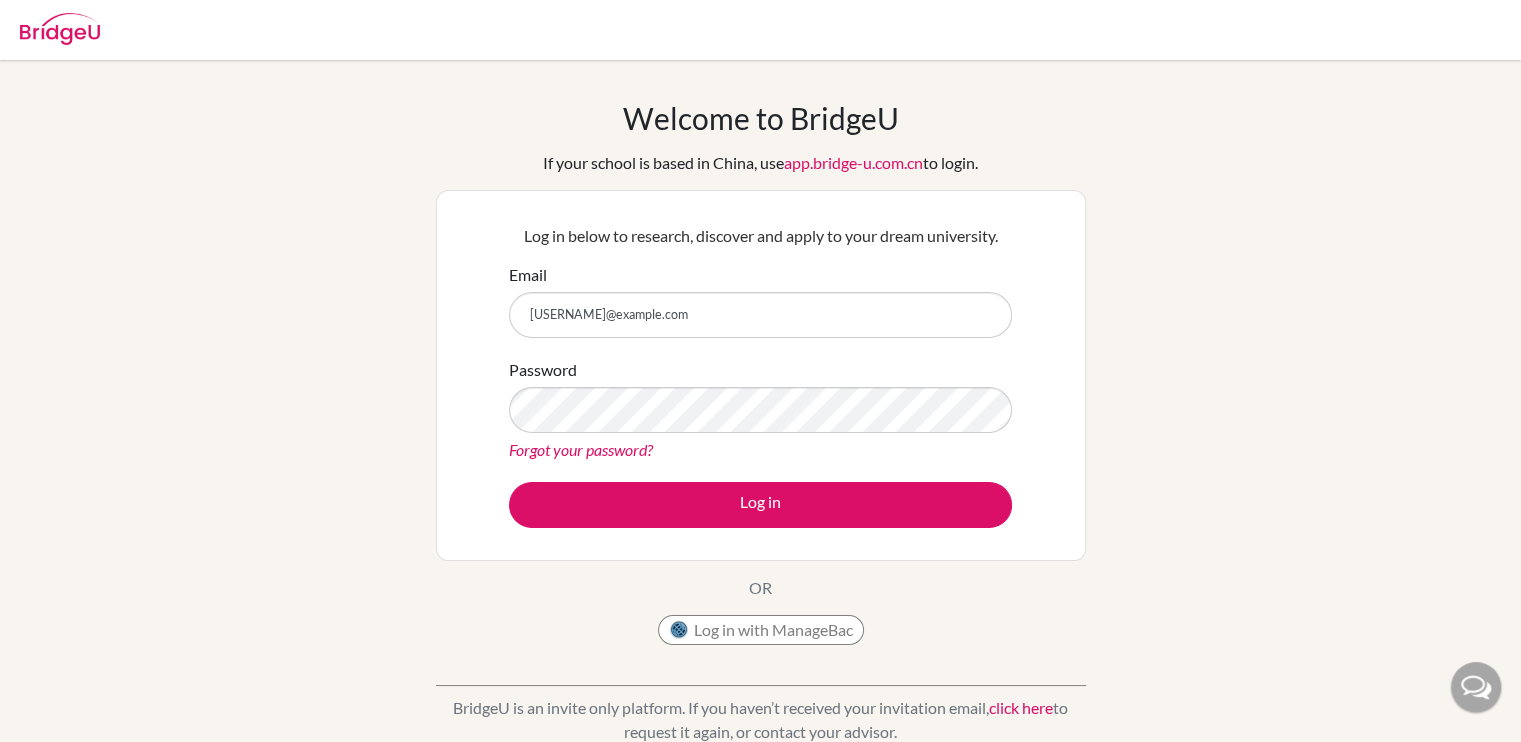 click on "Log in" at bounding box center [760, 505] 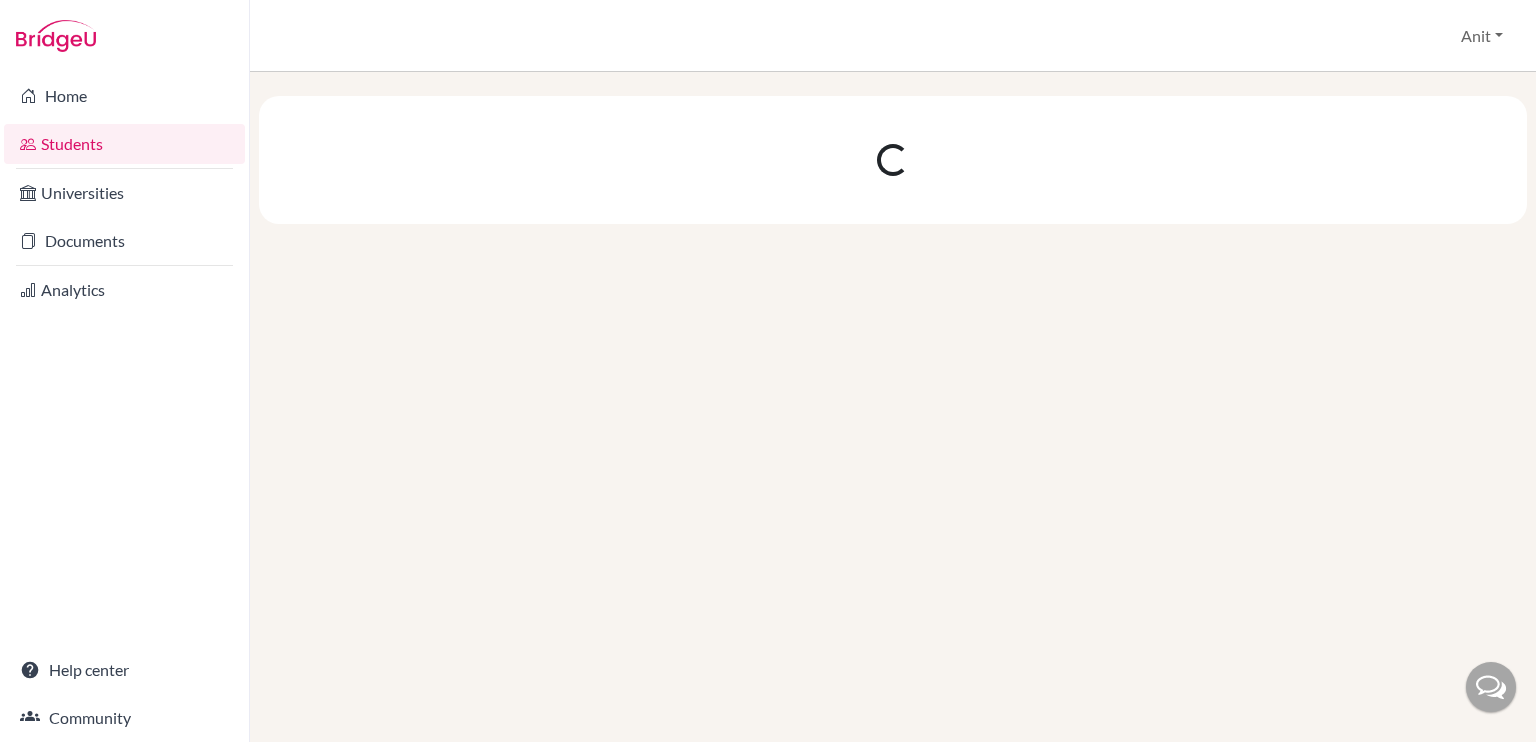 scroll, scrollTop: 0, scrollLeft: 0, axis: both 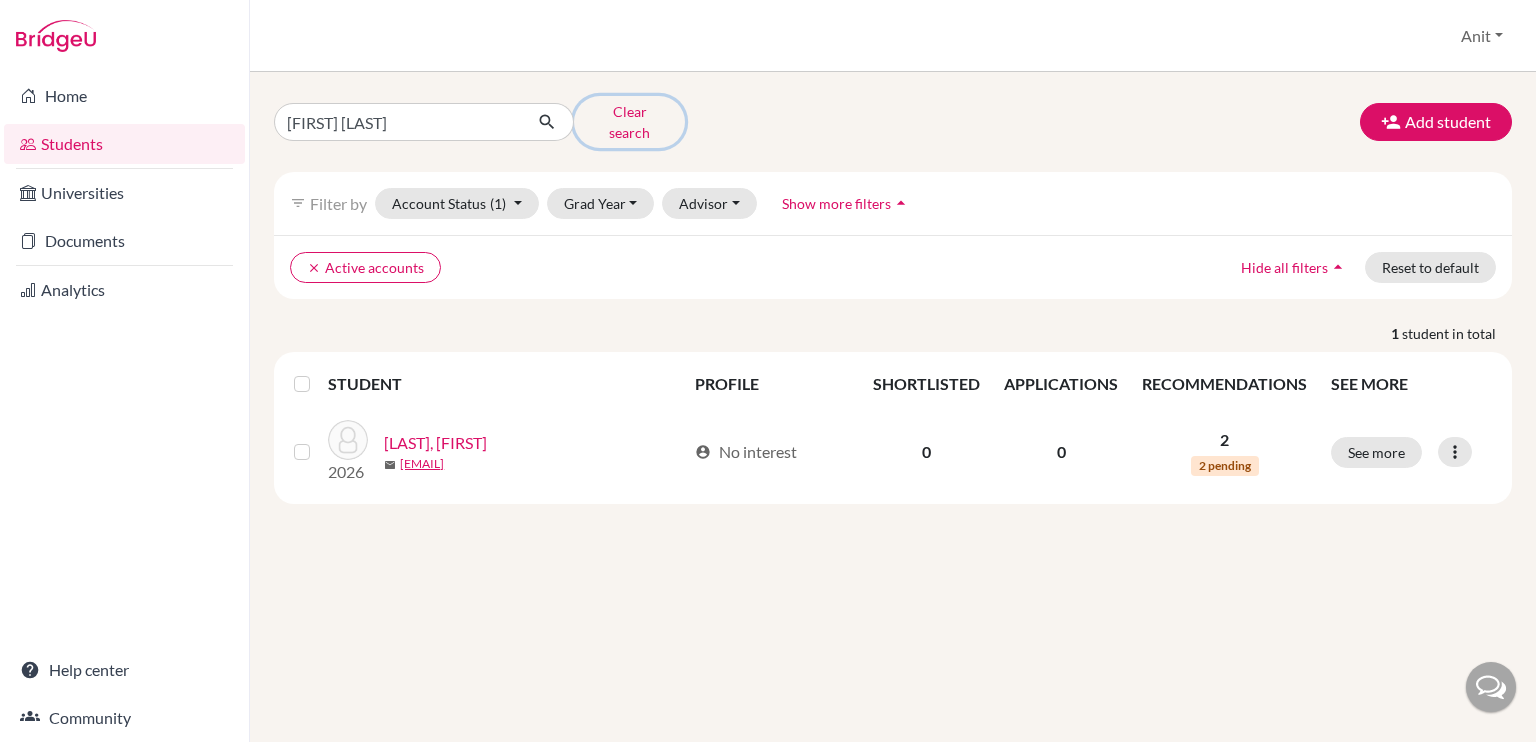 click on "Clear search" at bounding box center [629, 122] 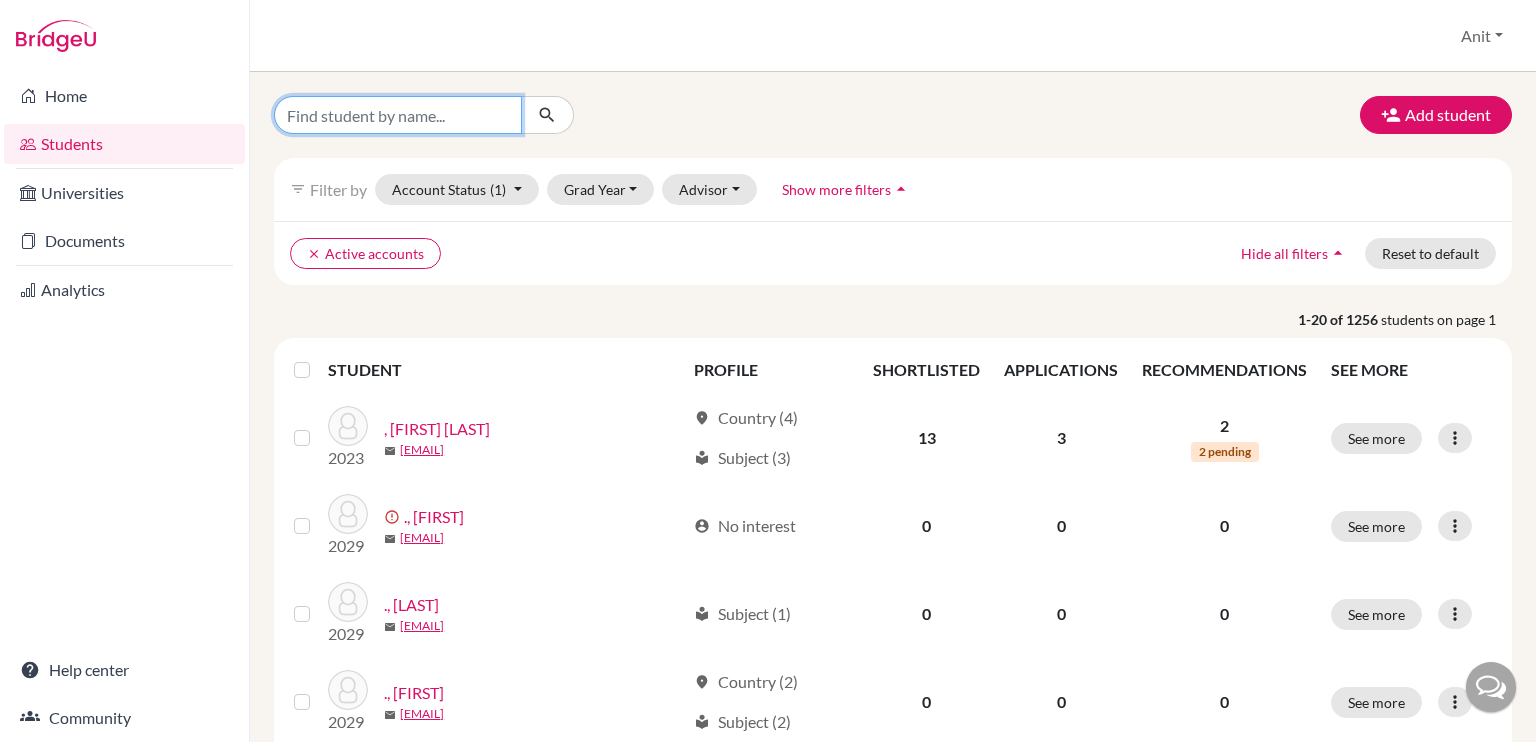 click at bounding box center (398, 115) 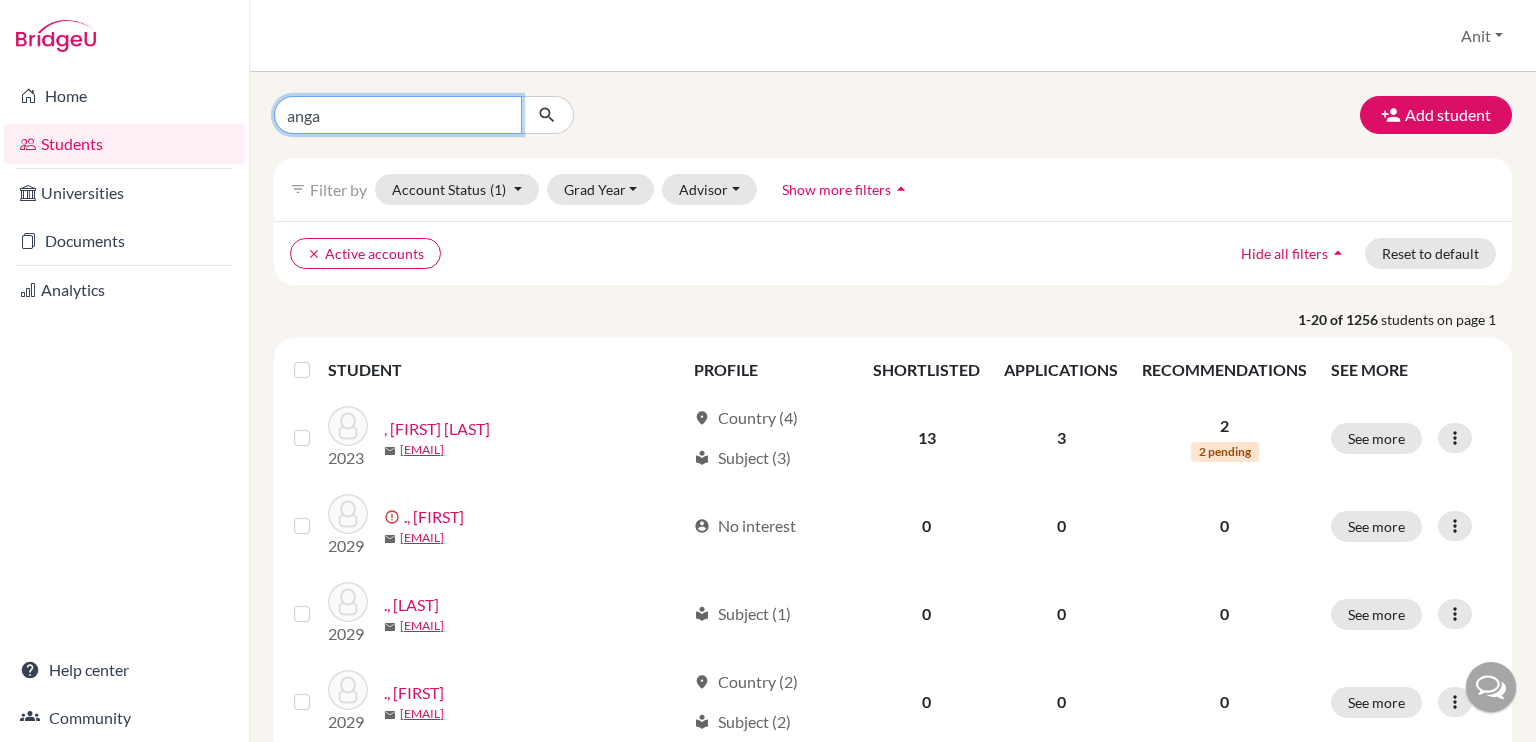 type on "[FIRST]" 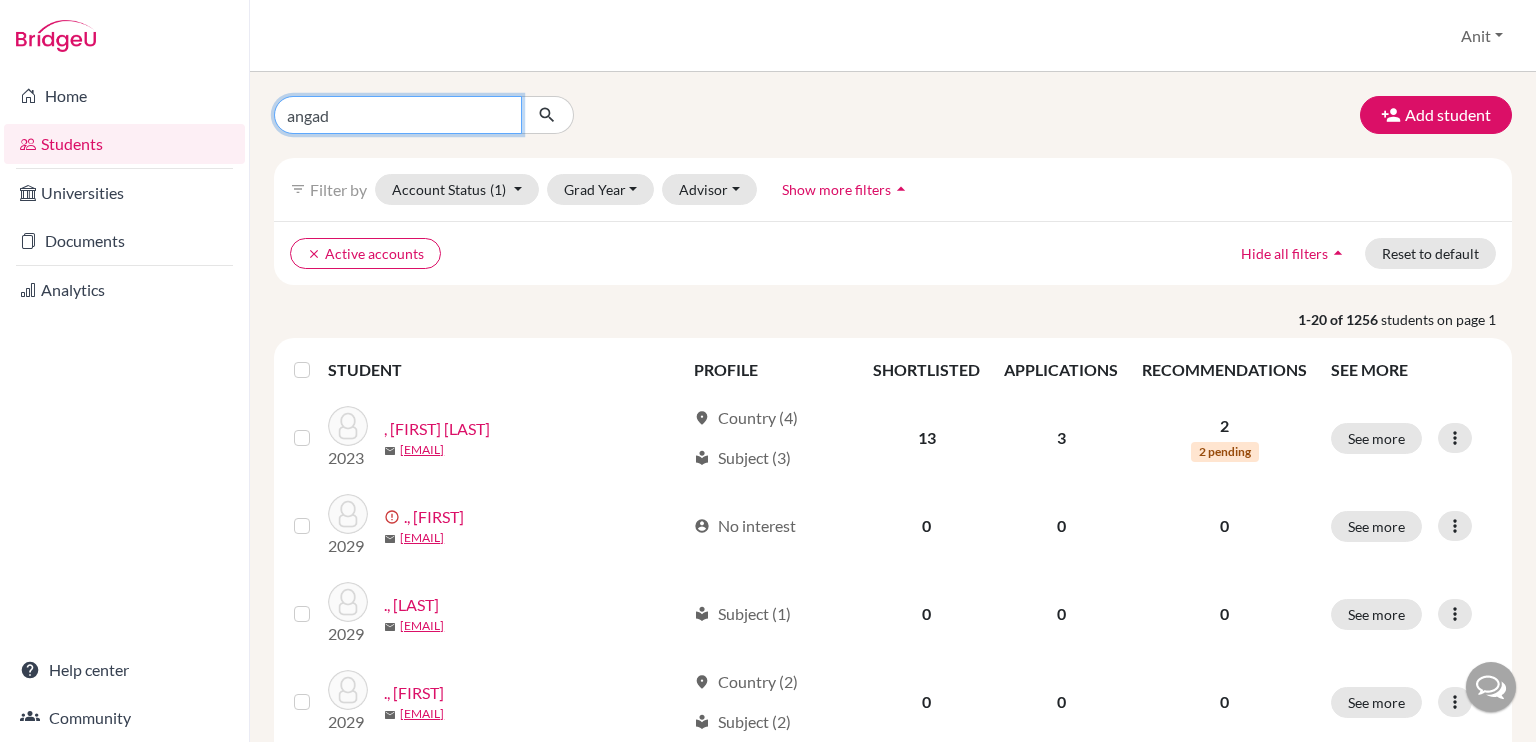 click at bounding box center [547, 115] 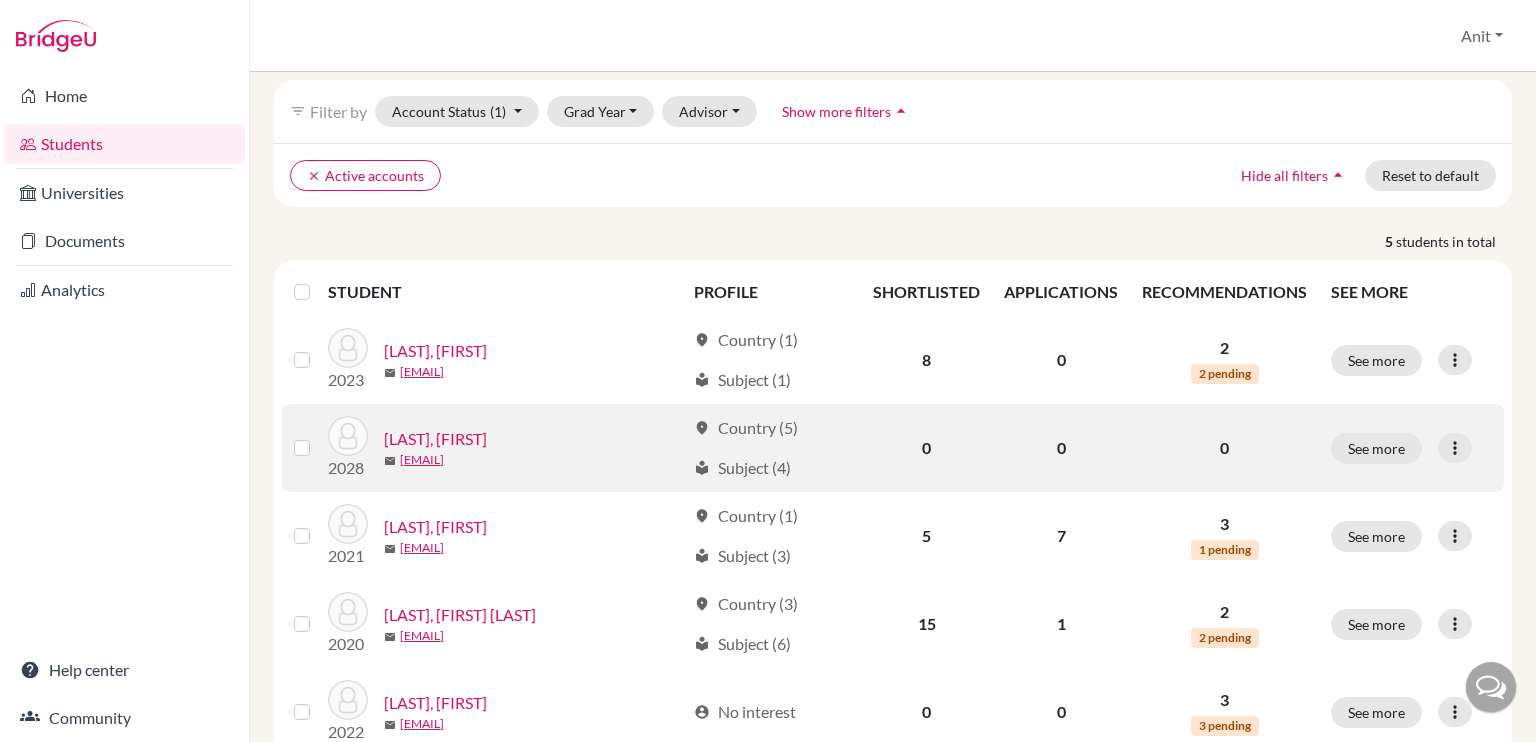 scroll, scrollTop: 100, scrollLeft: 0, axis: vertical 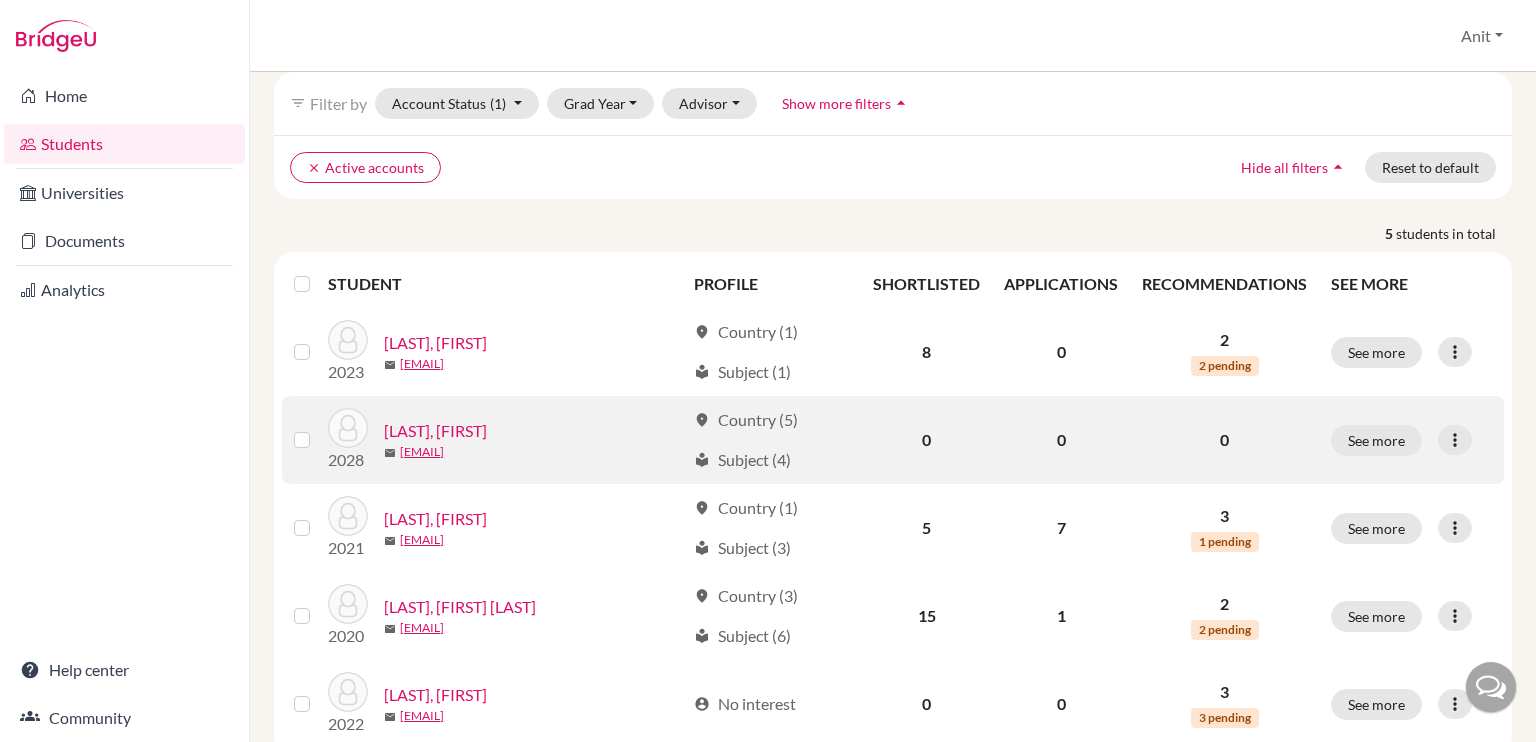 click on "[LAST], [FIRST]" at bounding box center [435, 431] 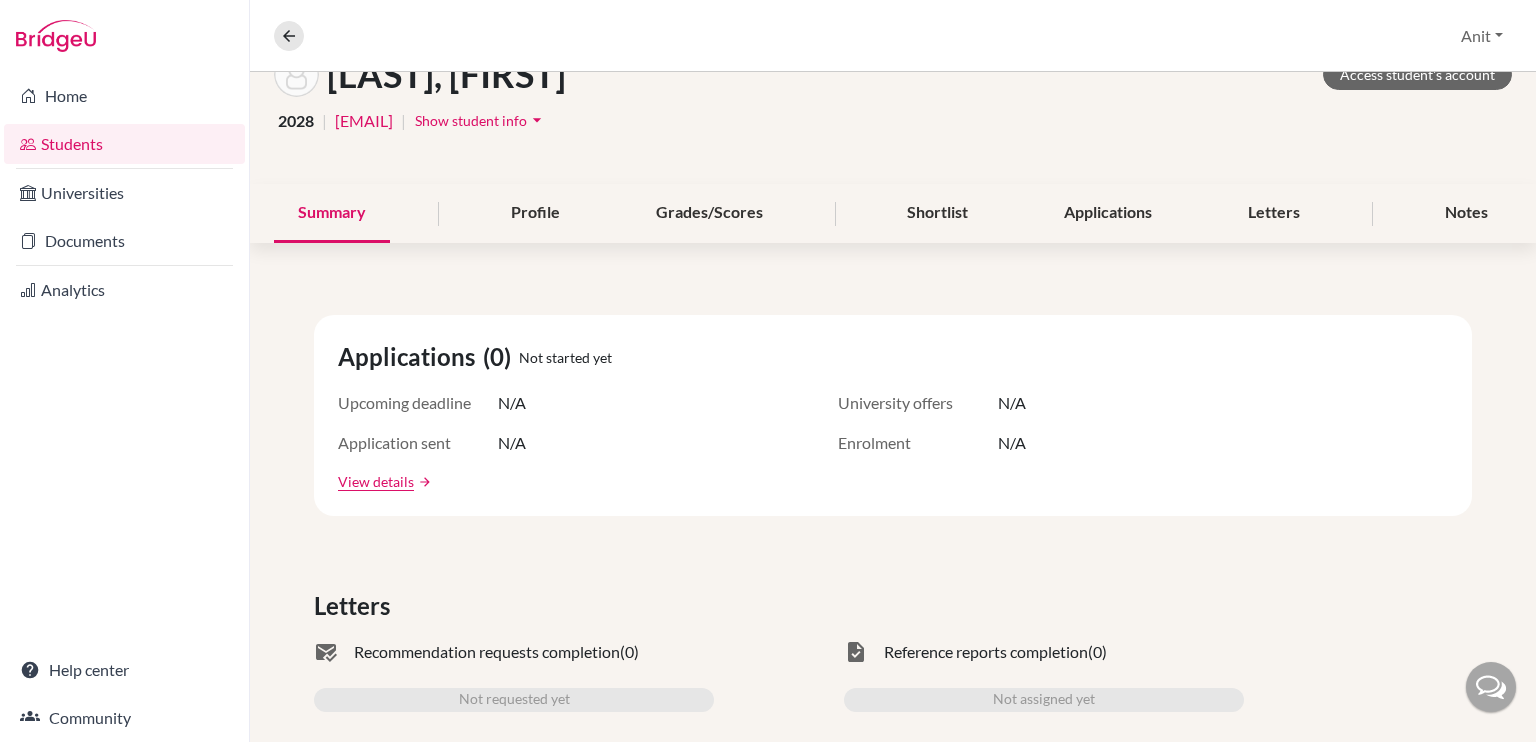 scroll, scrollTop: 0, scrollLeft: 0, axis: both 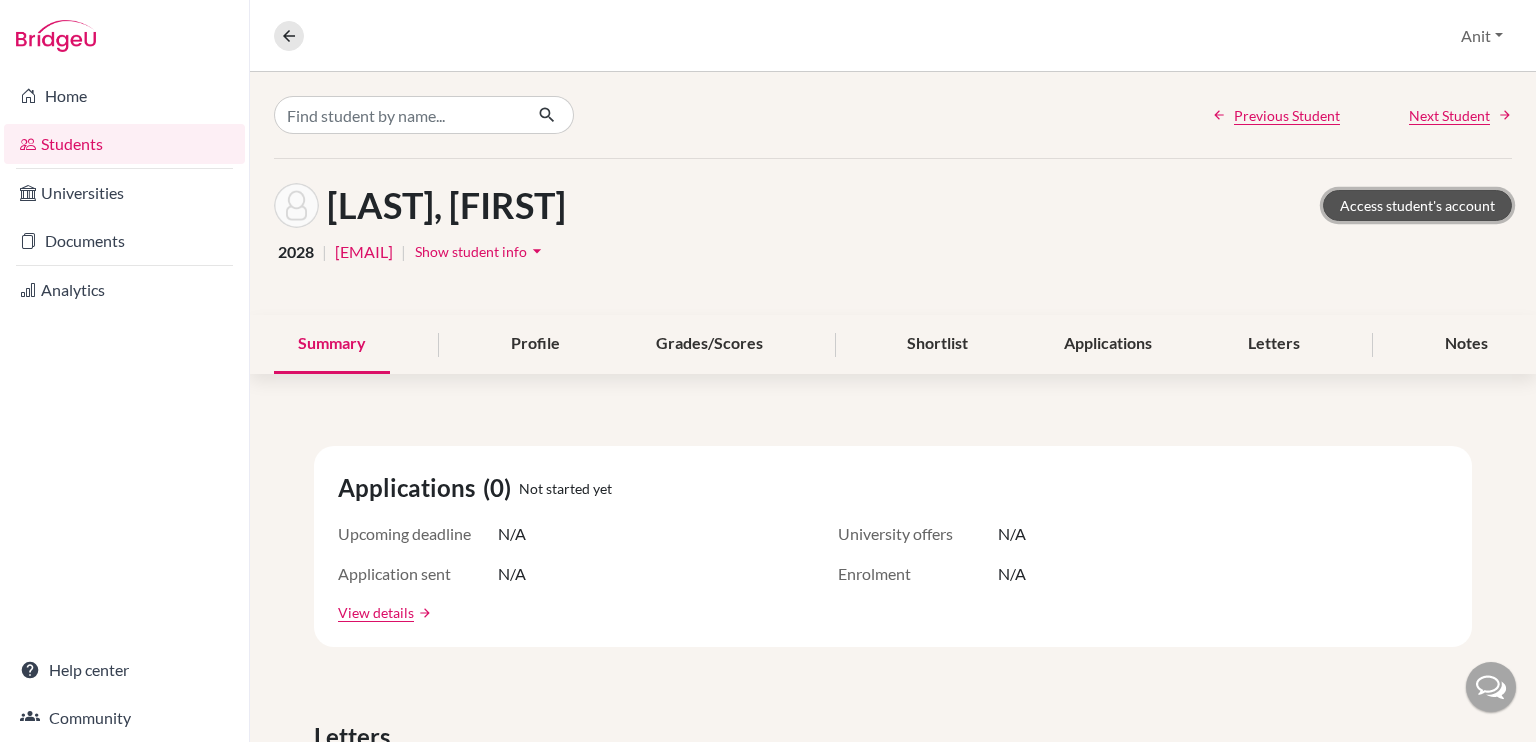 click on "Access student's account" at bounding box center (1417, 205) 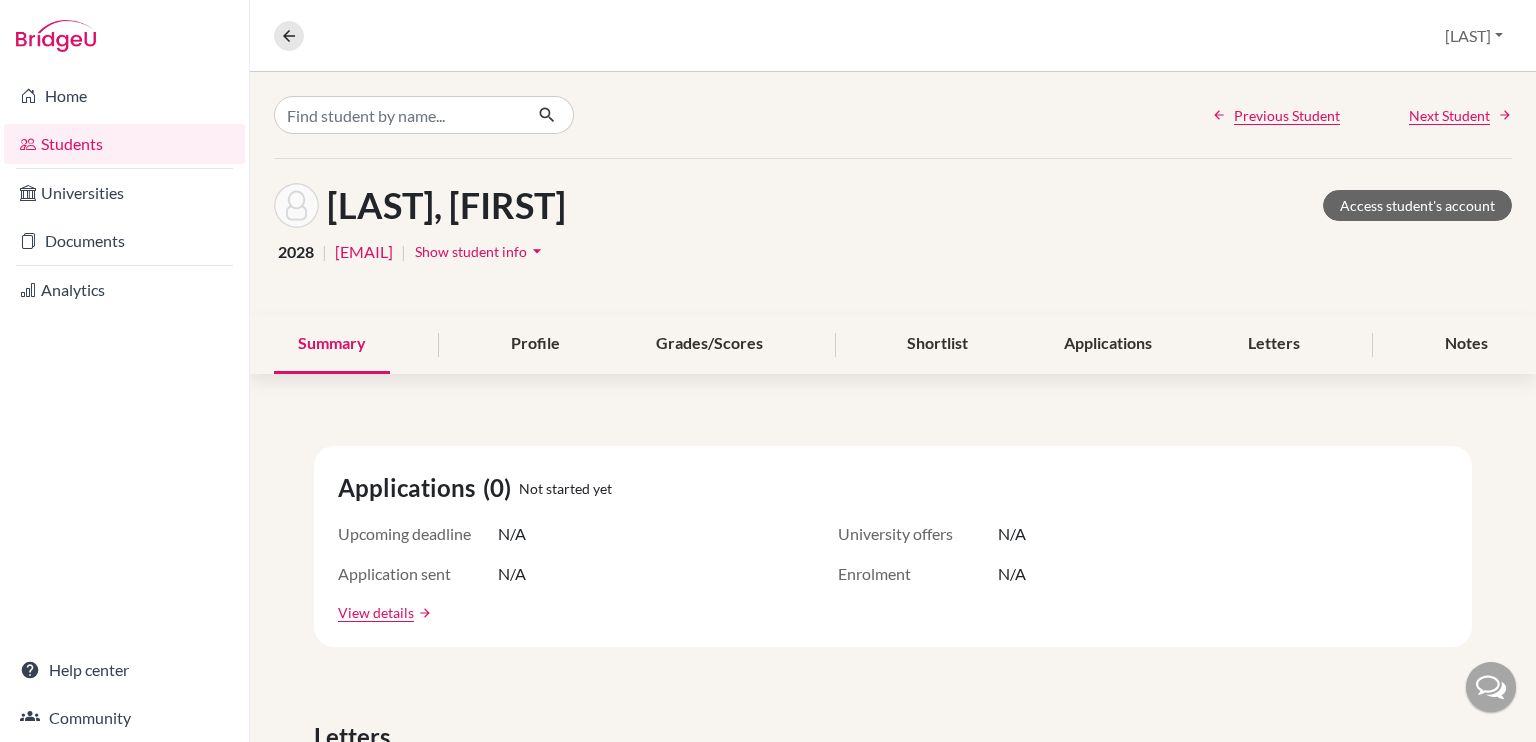 scroll, scrollTop: 0, scrollLeft: 0, axis: both 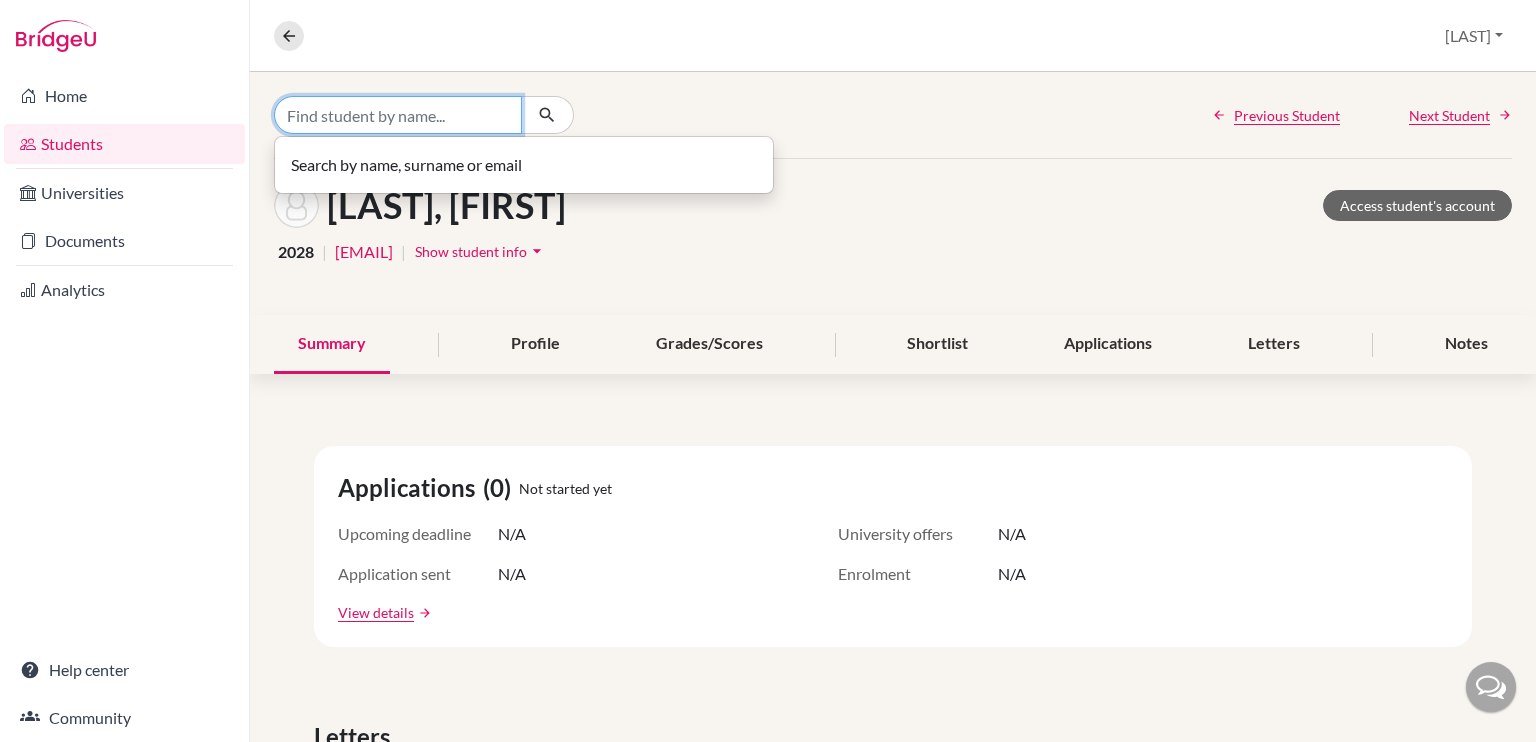 click at bounding box center (398, 115) 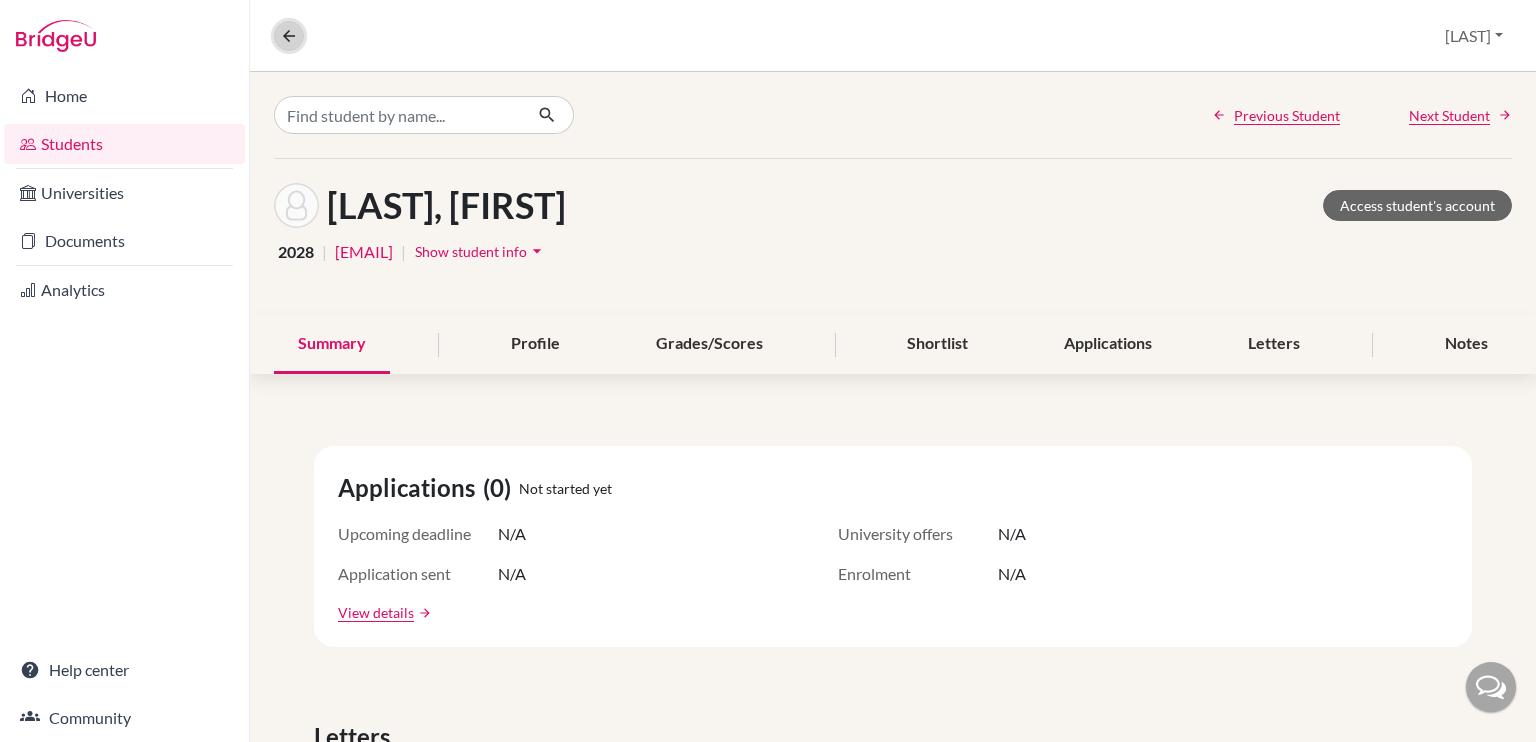 click at bounding box center [289, 36] 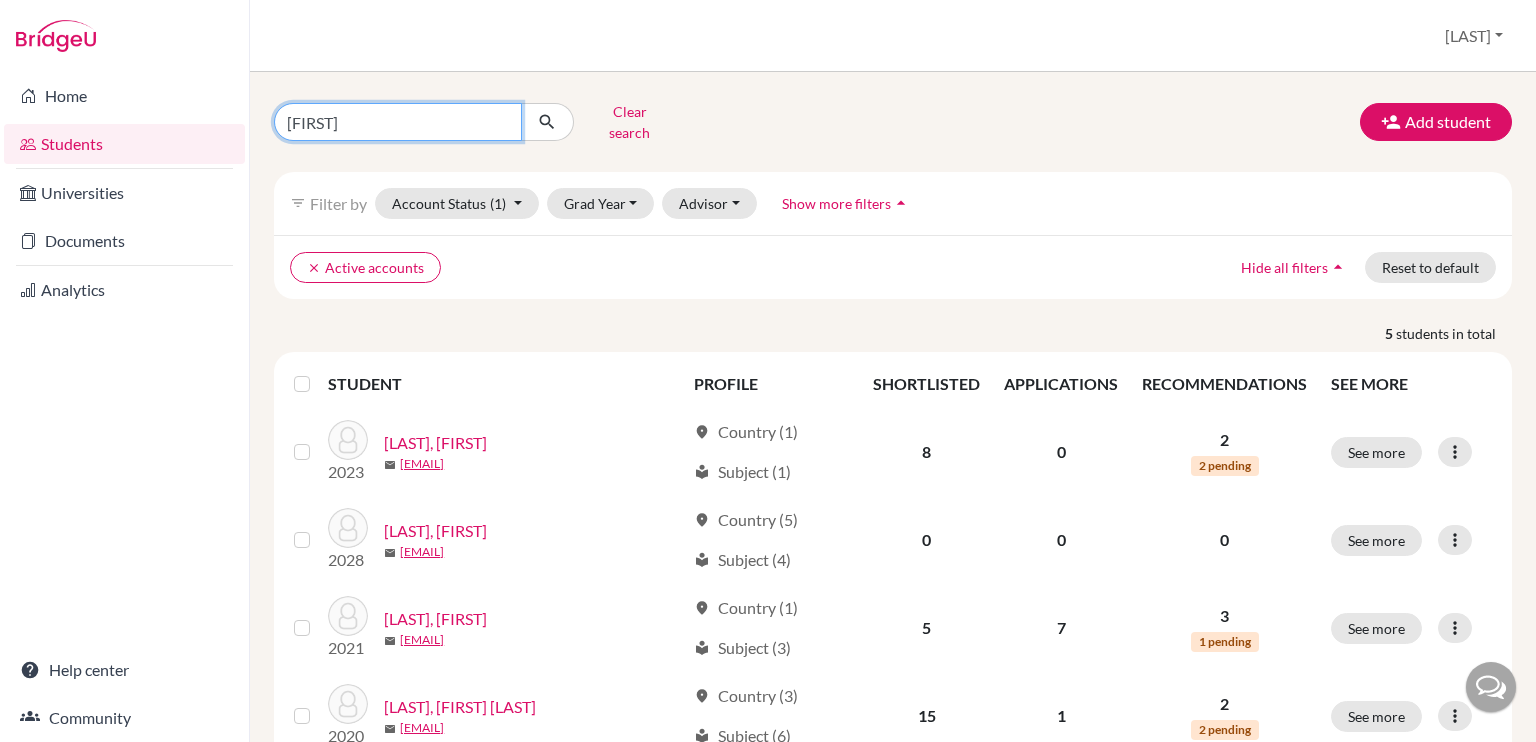 click on "[FIRST]" at bounding box center [398, 122] 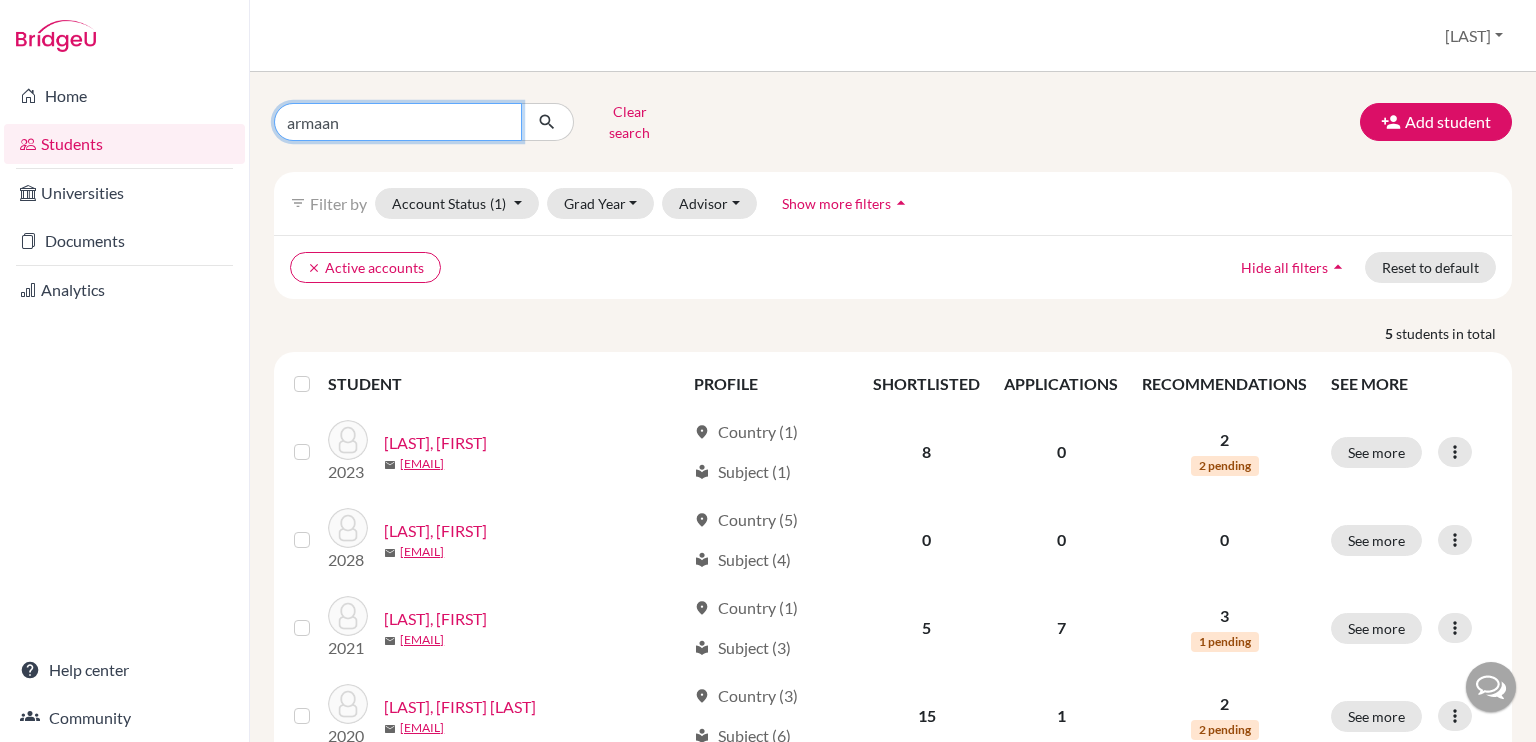 type on "armaan" 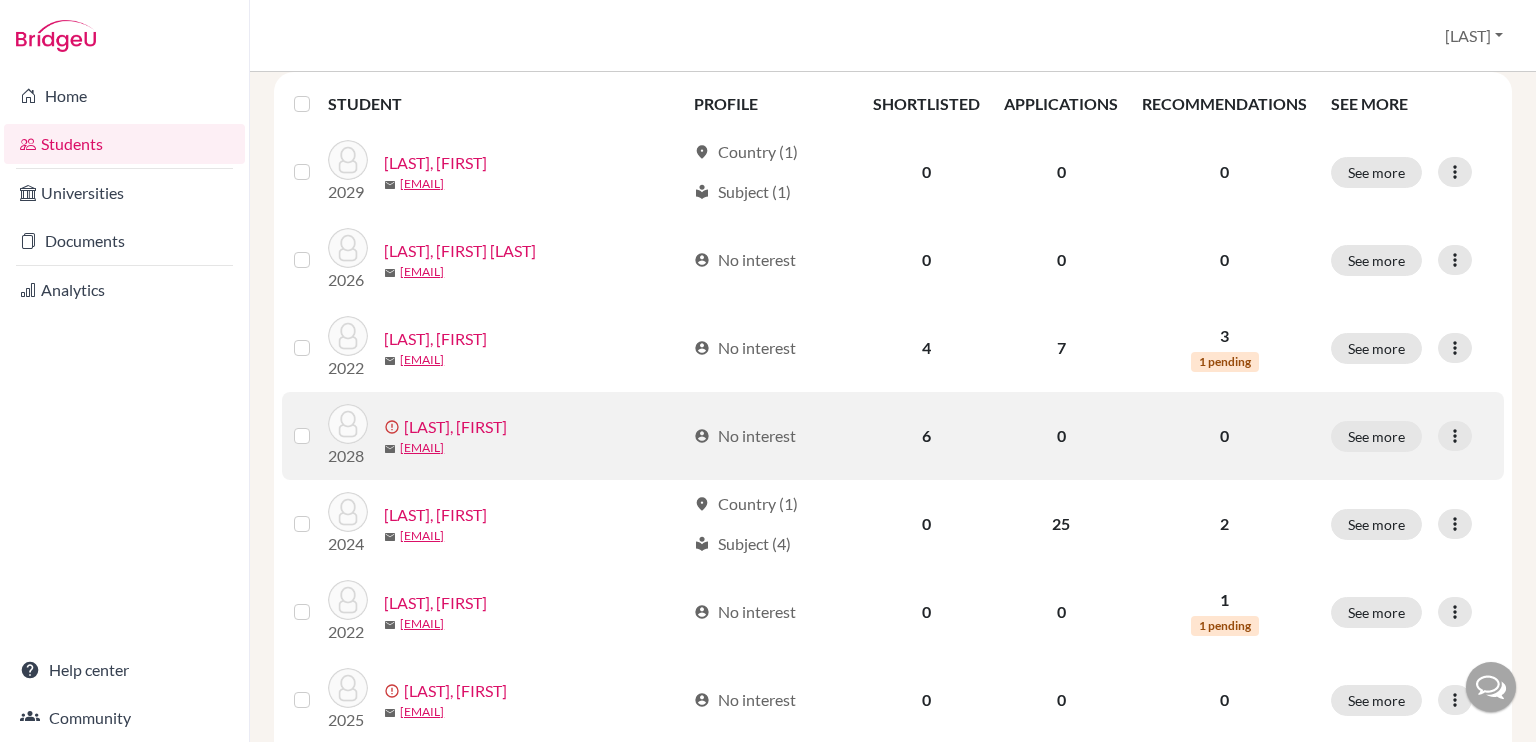 scroll, scrollTop: 282, scrollLeft: 0, axis: vertical 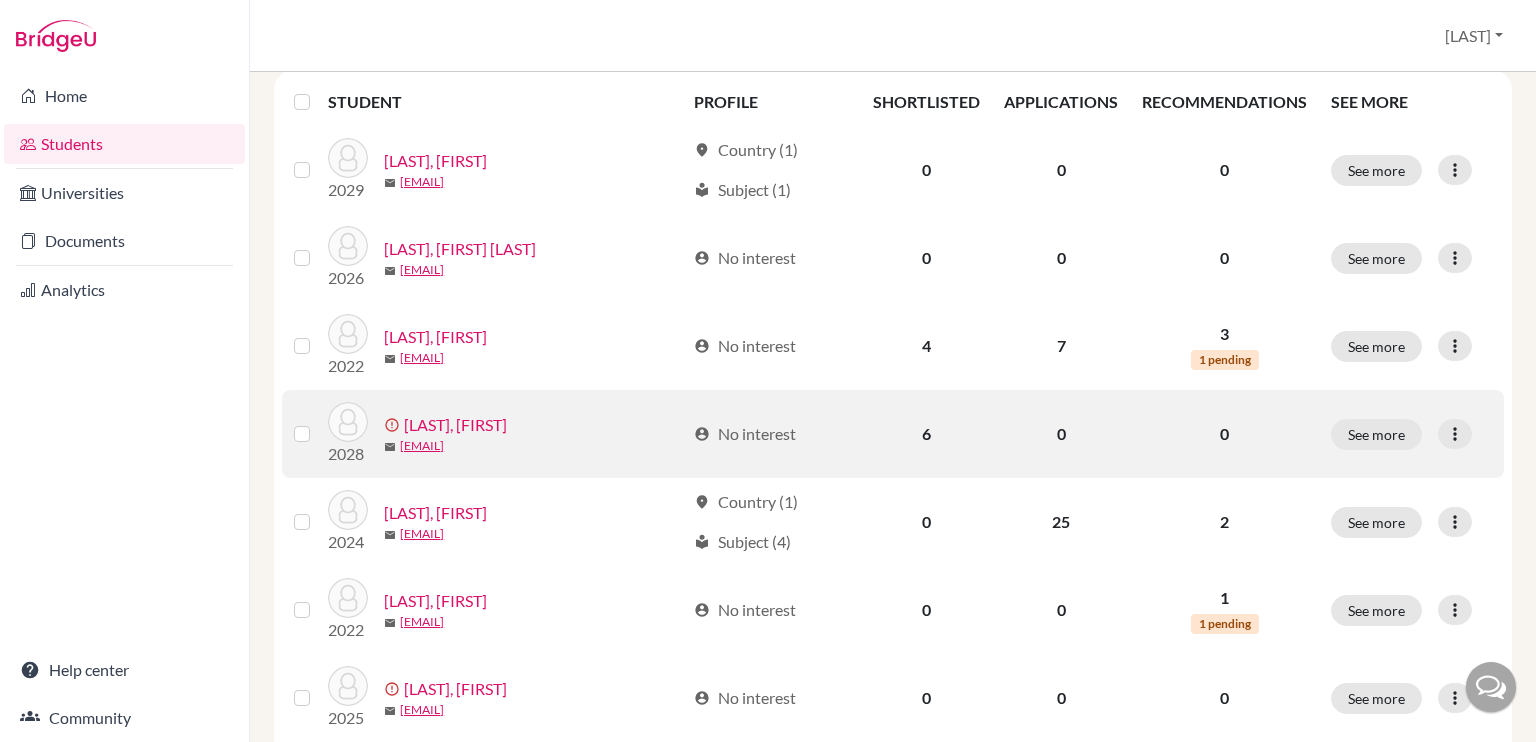 click on "[LAST], [FIRST]" at bounding box center (455, 425) 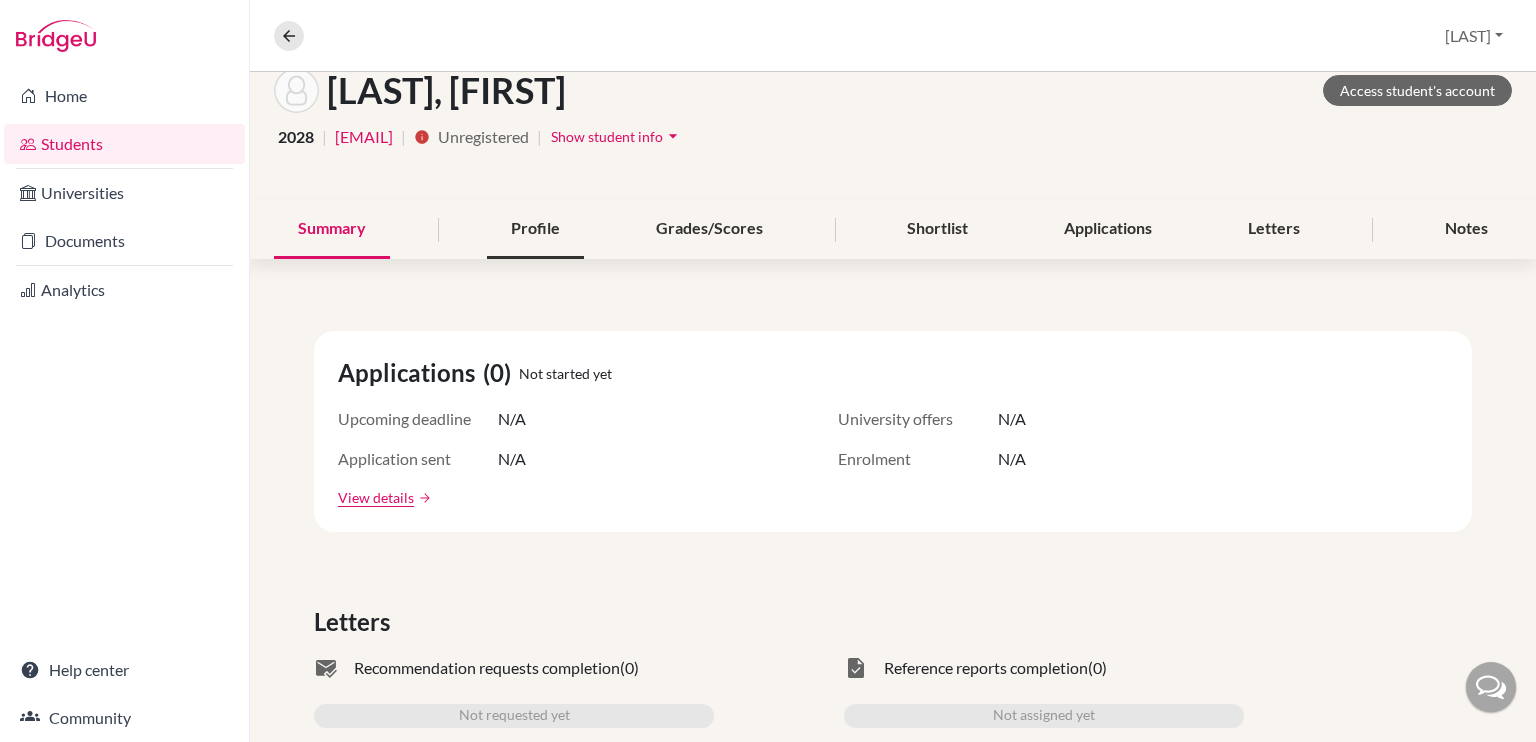 scroll, scrollTop: 0, scrollLeft: 0, axis: both 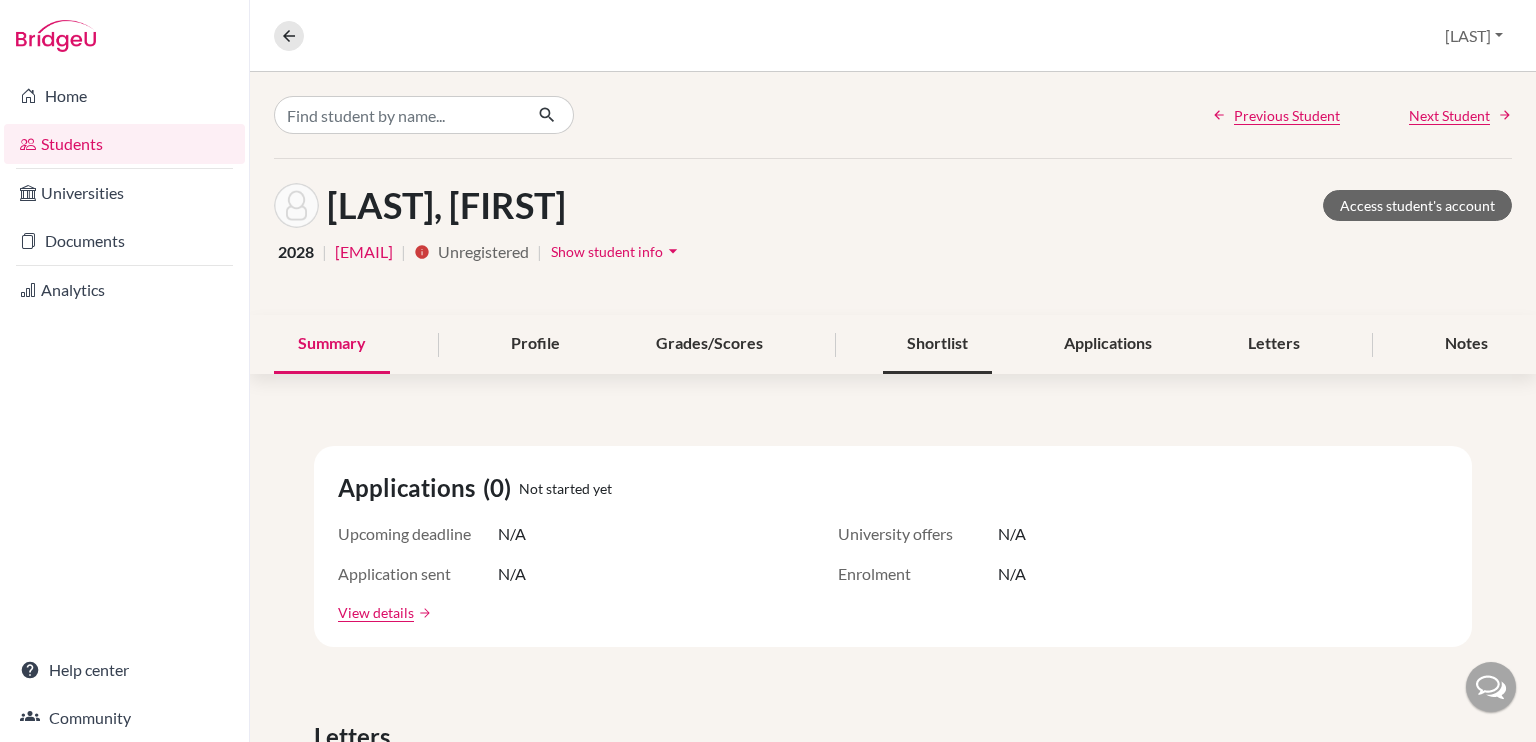 click on "Shortlist" at bounding box center (937, 344) 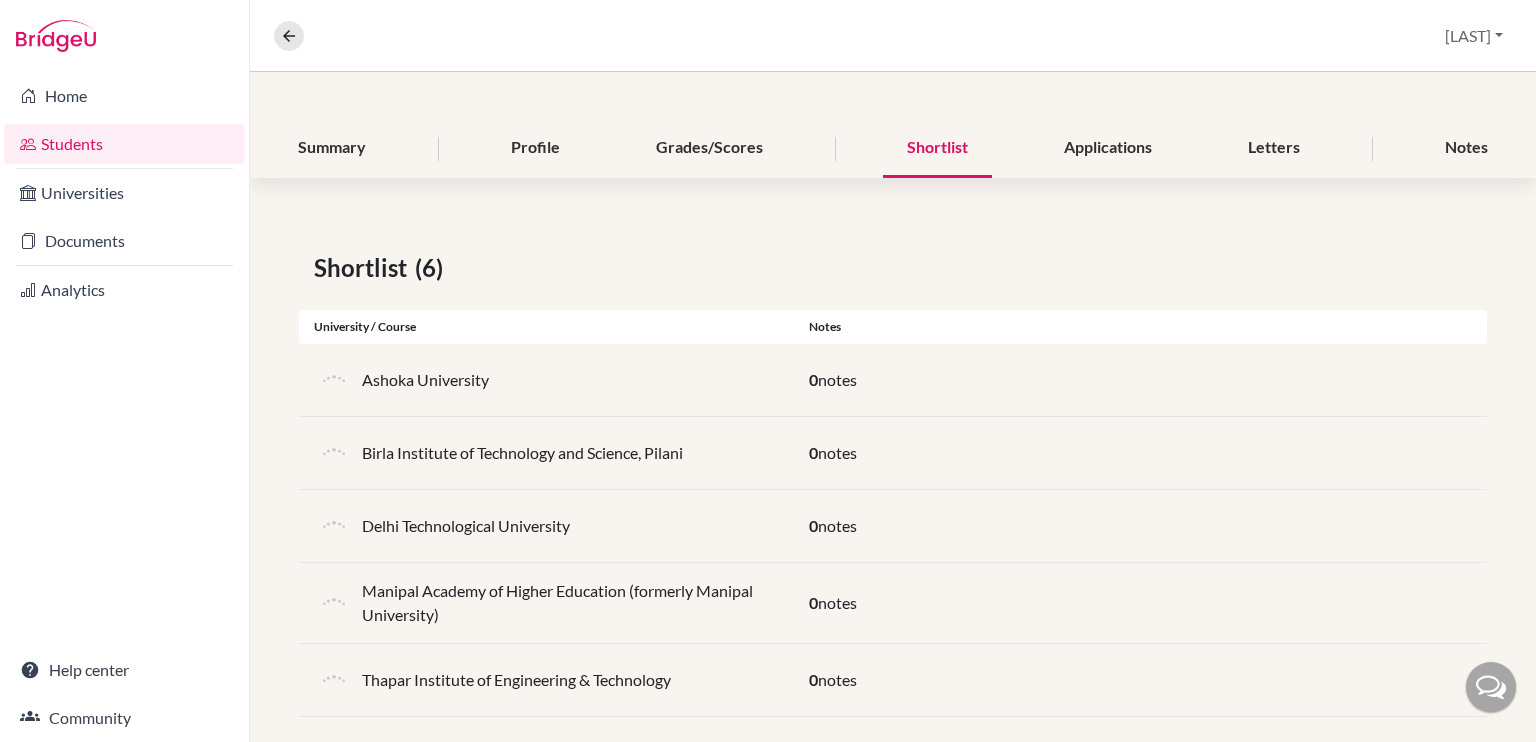 scroll, scrollTop: 289, scrollLeft: 0, axis: vertical 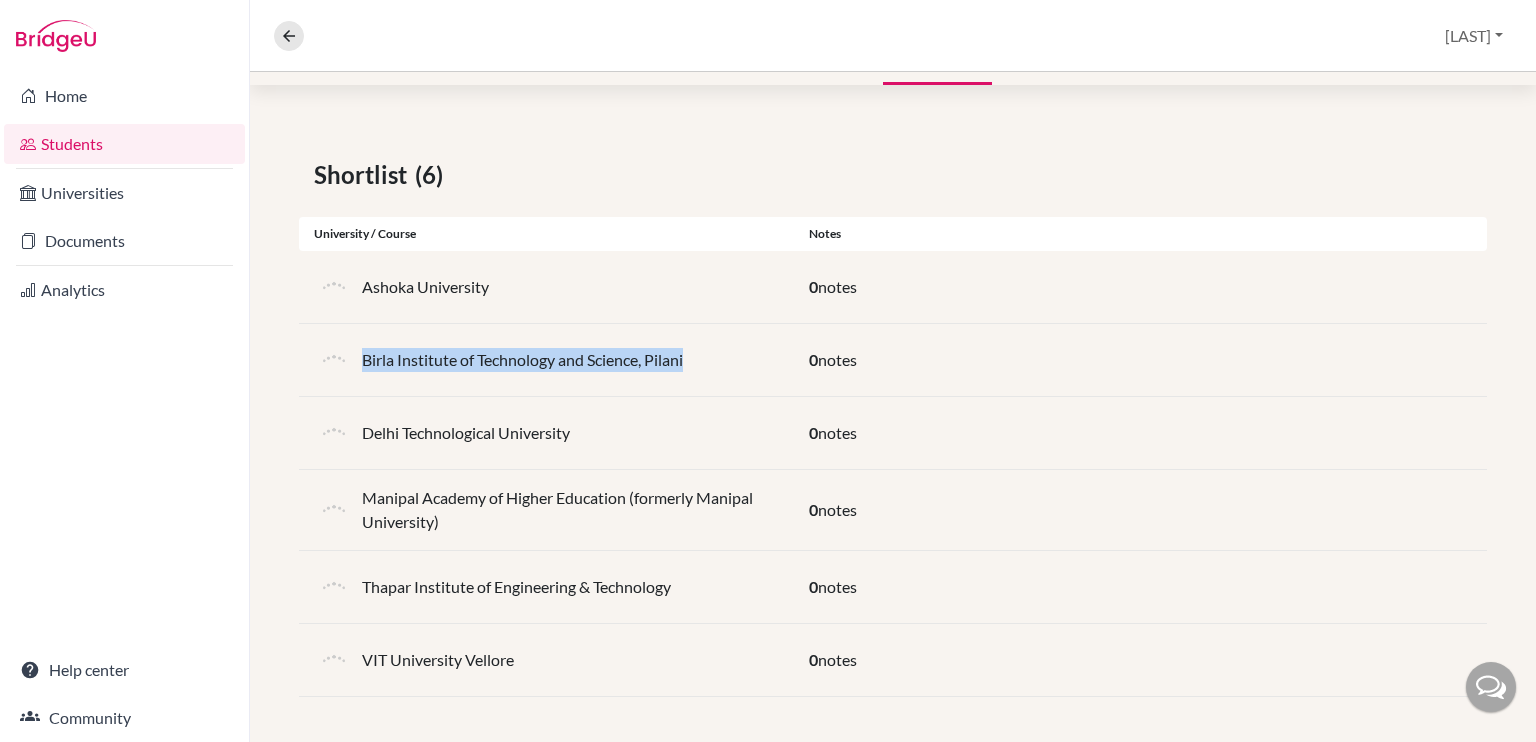 drag, startPoint x: 363, startPoint y: 359, endPoint x: 716, endPoint y: 351, distance: 353.09064 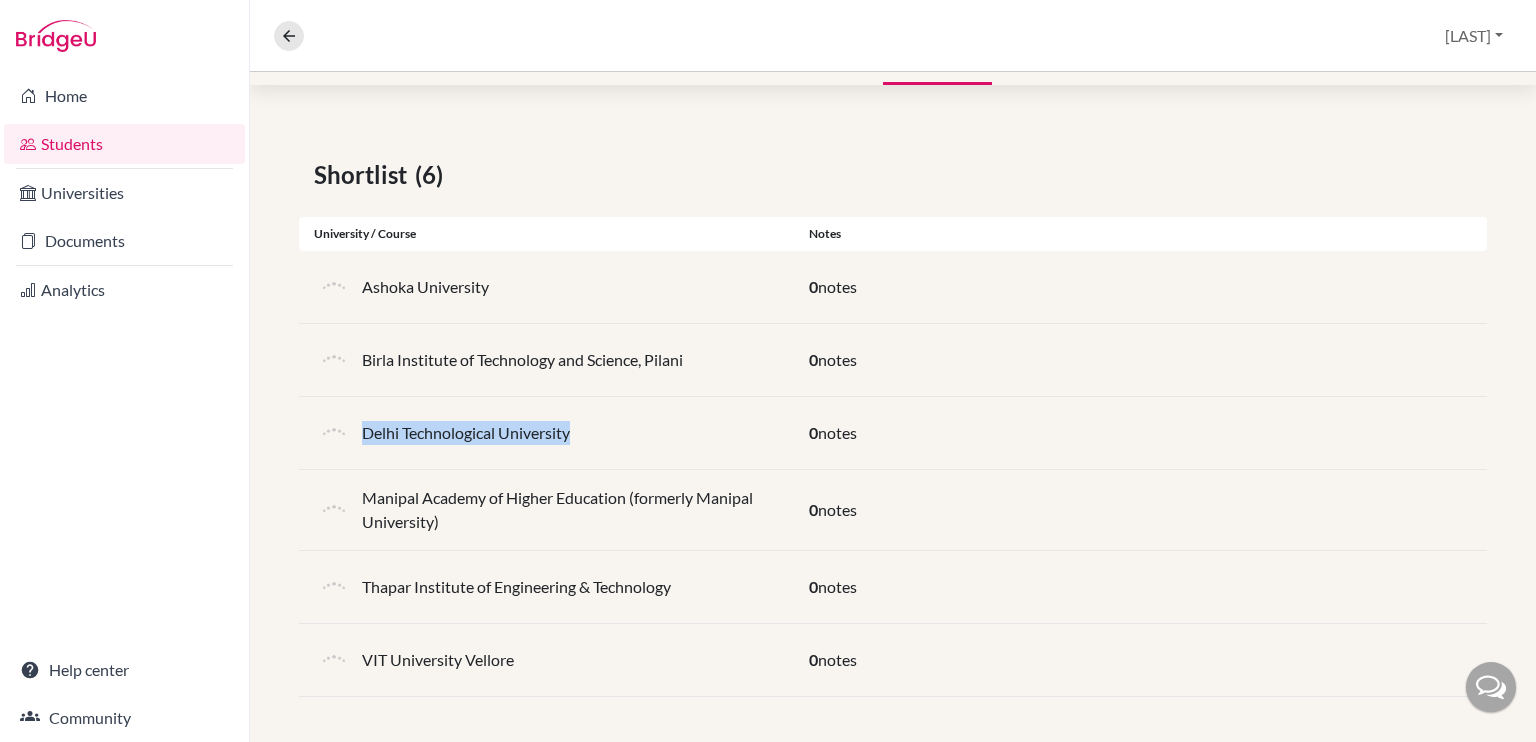 drag, startPoint x: 363, startPoint y: 423, endPoint x: 589, endPoint y: 397, distance: 227.49066 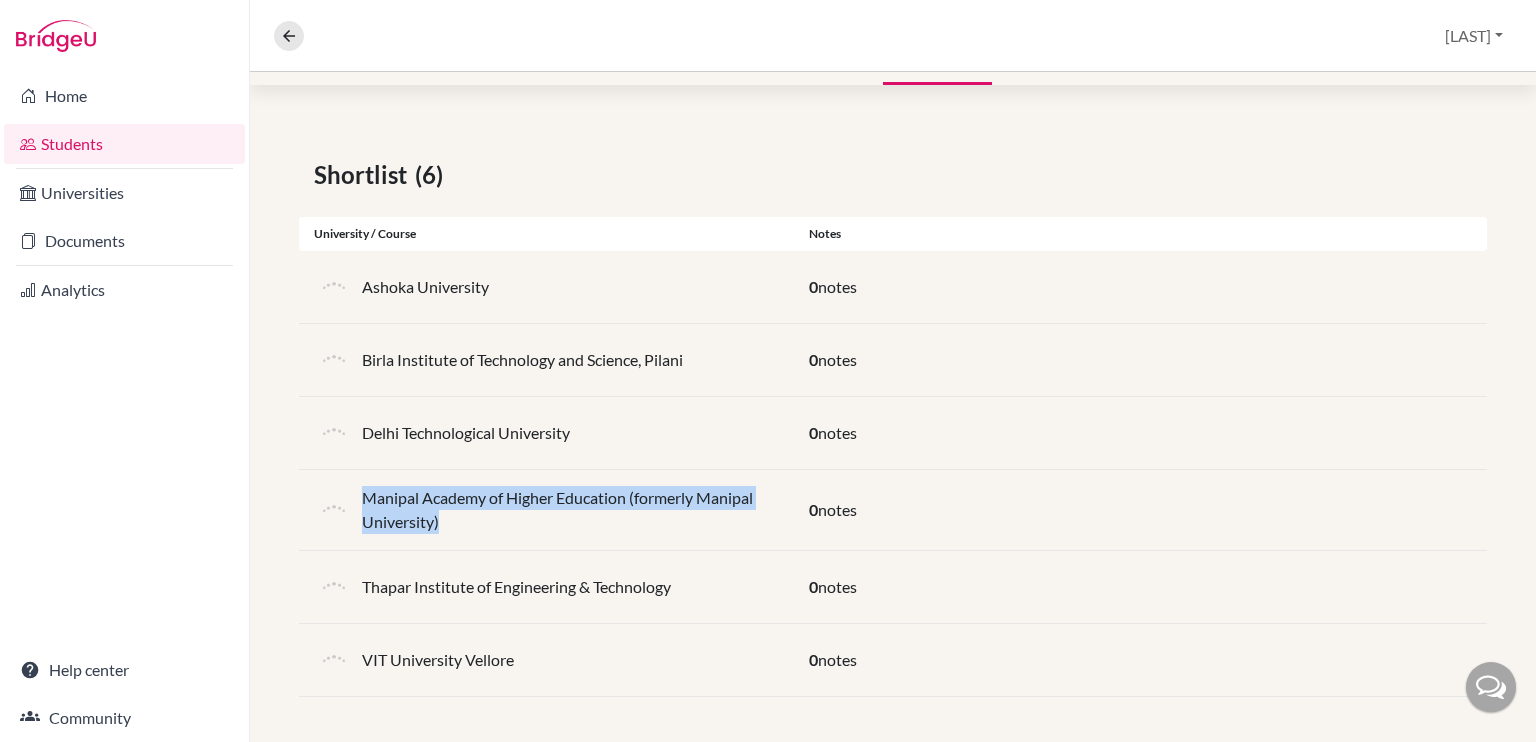 drag, startPoint x: 366, startPoint y: 491, endPoint x: 471, endPoint y: 525, distance: 110.36757 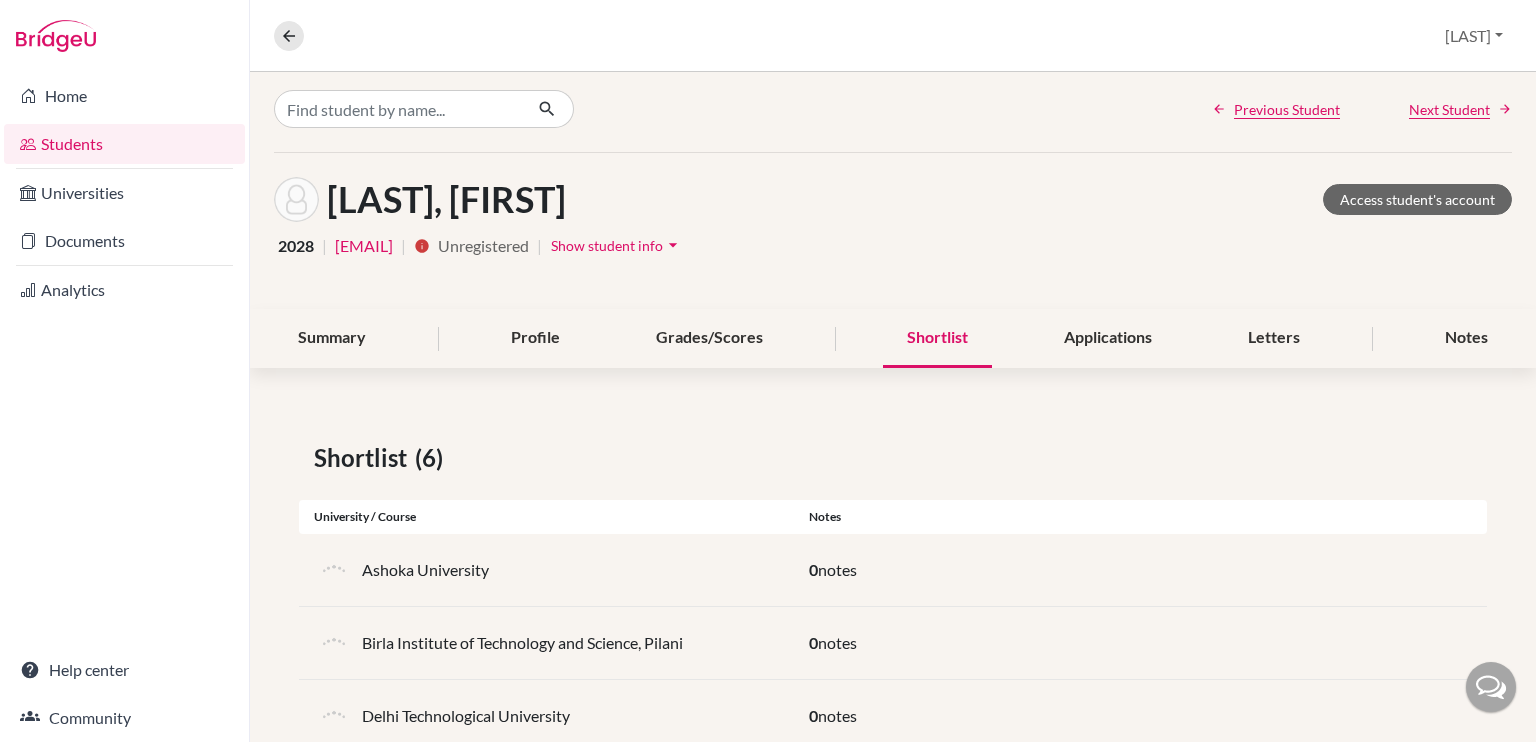 scroll, scrollTop: 5, scrollLeft: 0, axis: vertical 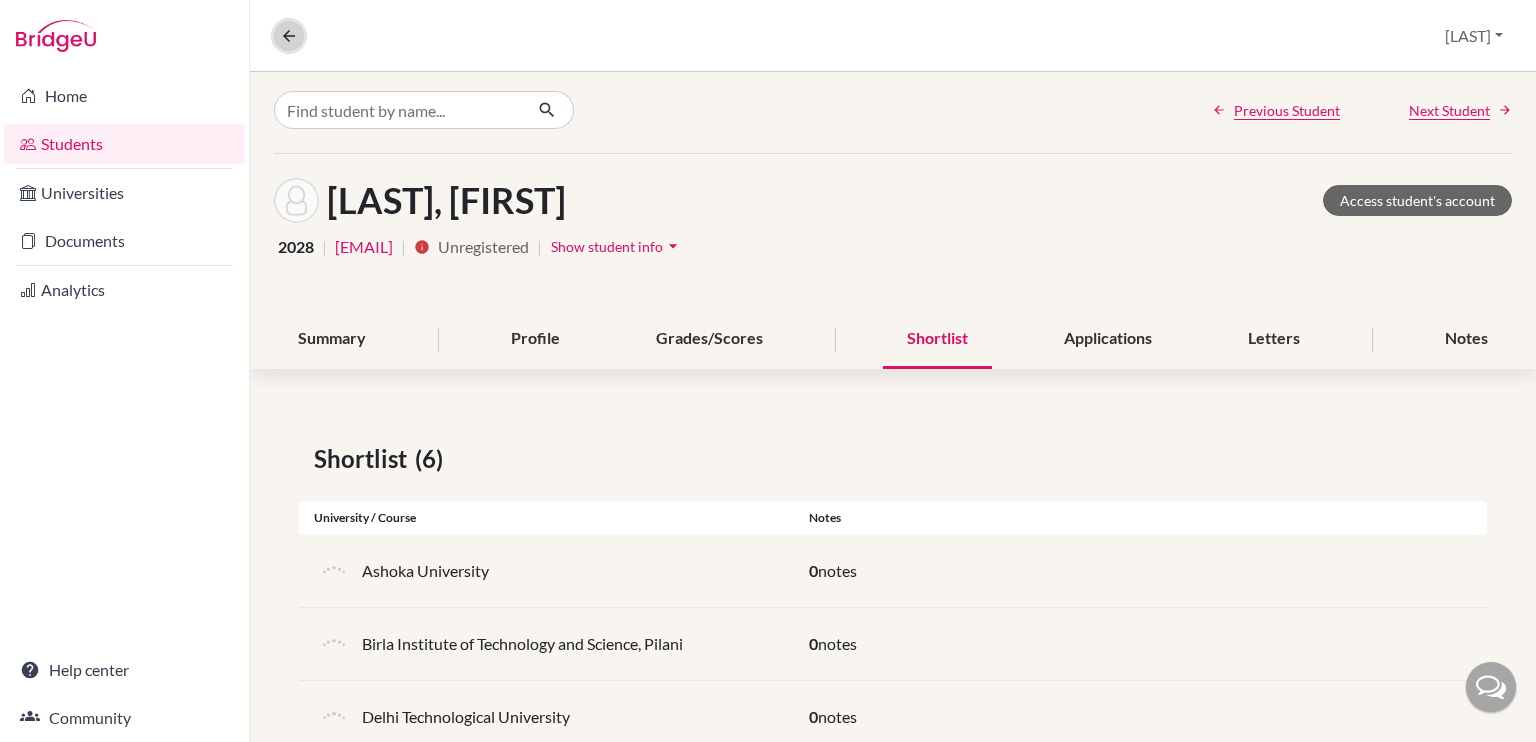 click at bounding box center [289, 36] 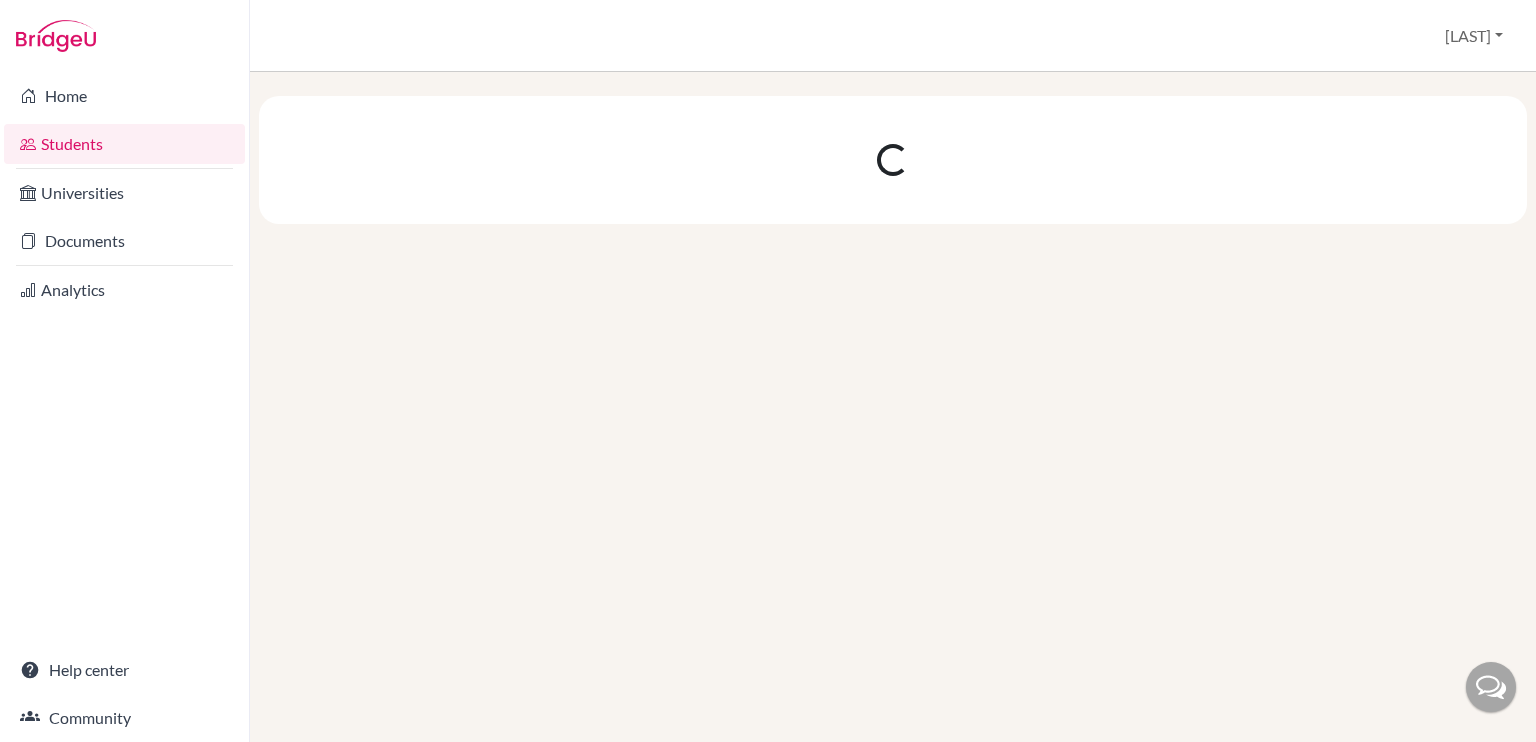 scroll, scrollTop: 0, scrollLeft: 0, axis: both 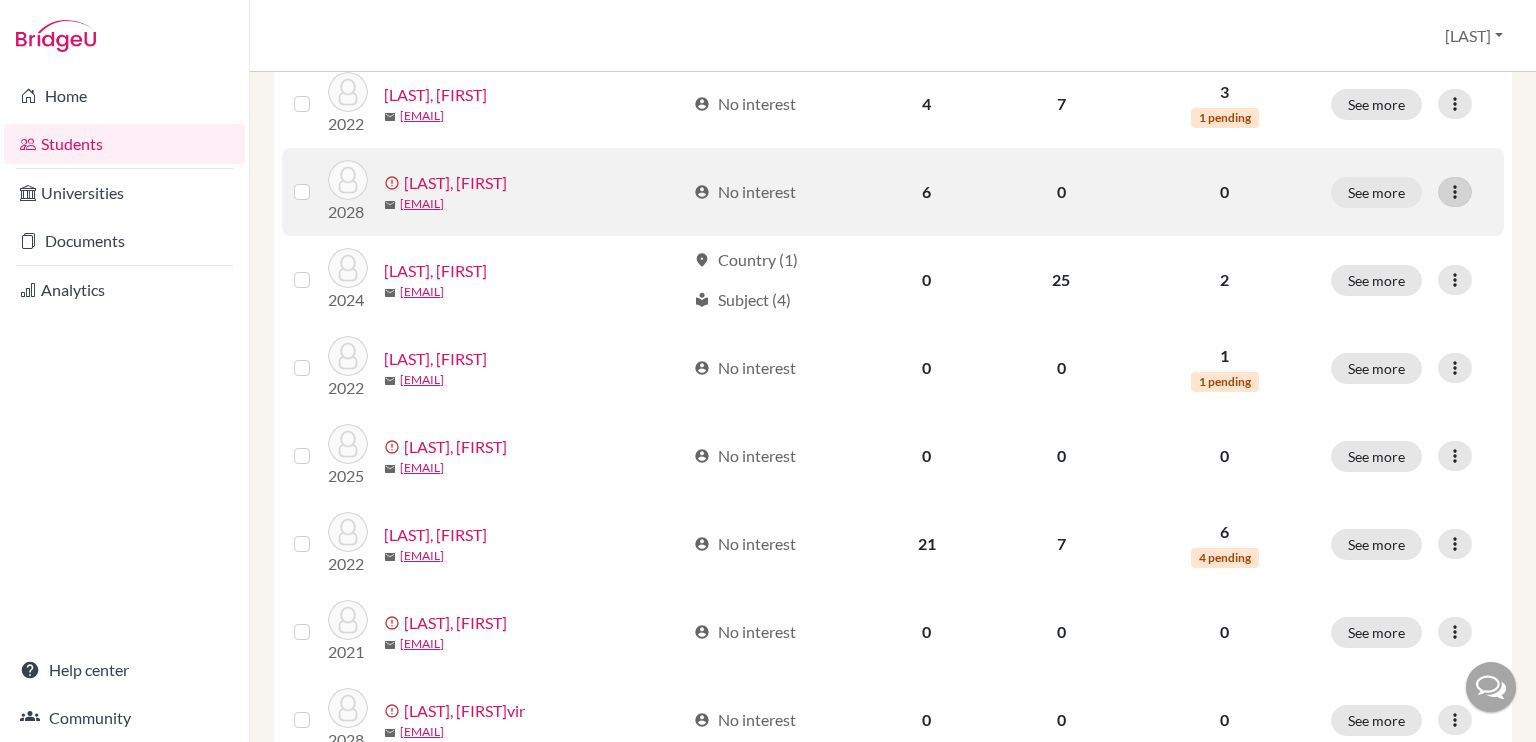 click at bounding box center [1455, 192] 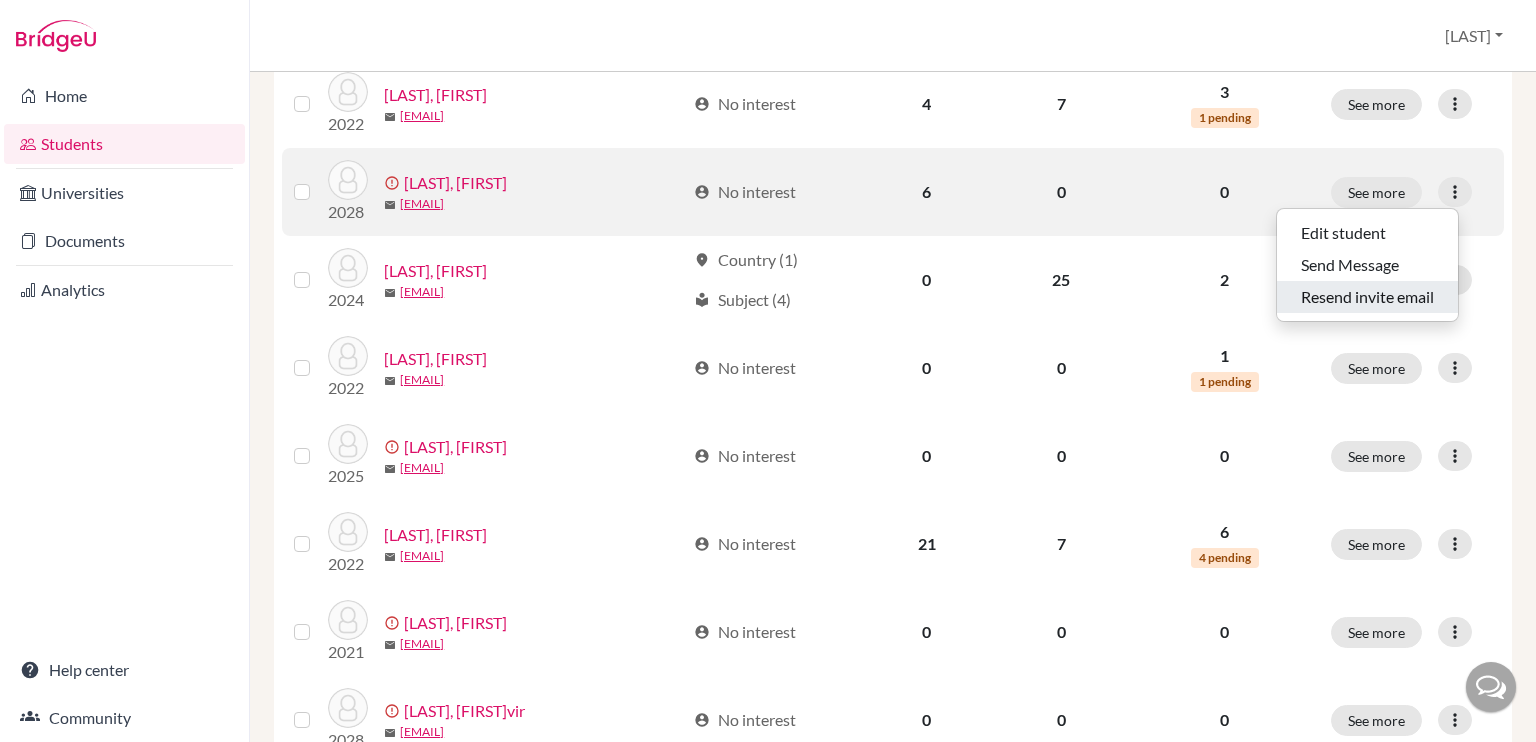 click on "Resend invite email" at bounding box center [1367, 297] 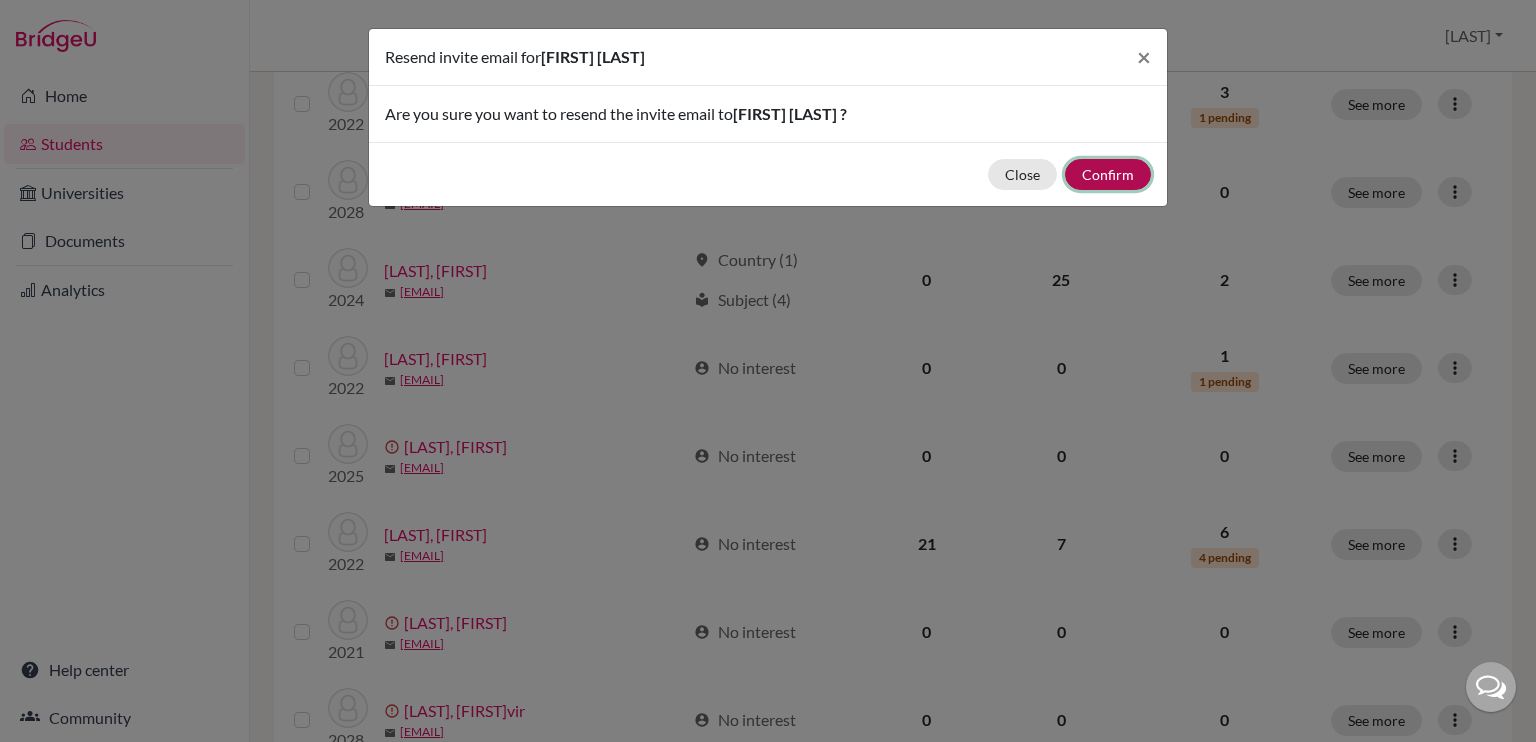 click on "Confirm" at bounding box center (1108, 174) 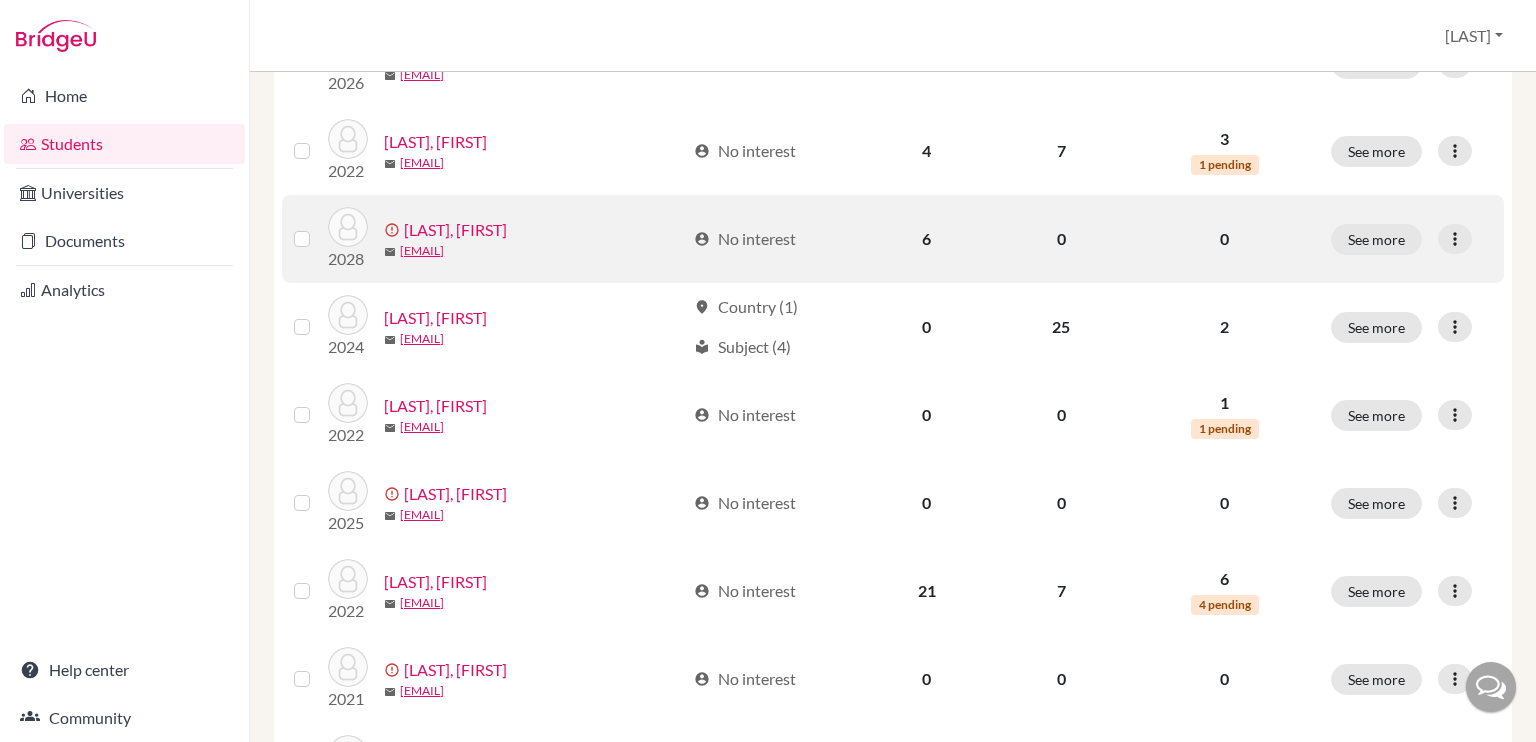scroll, scrollTop: 545, scrollLeft: 0, axis: vertical 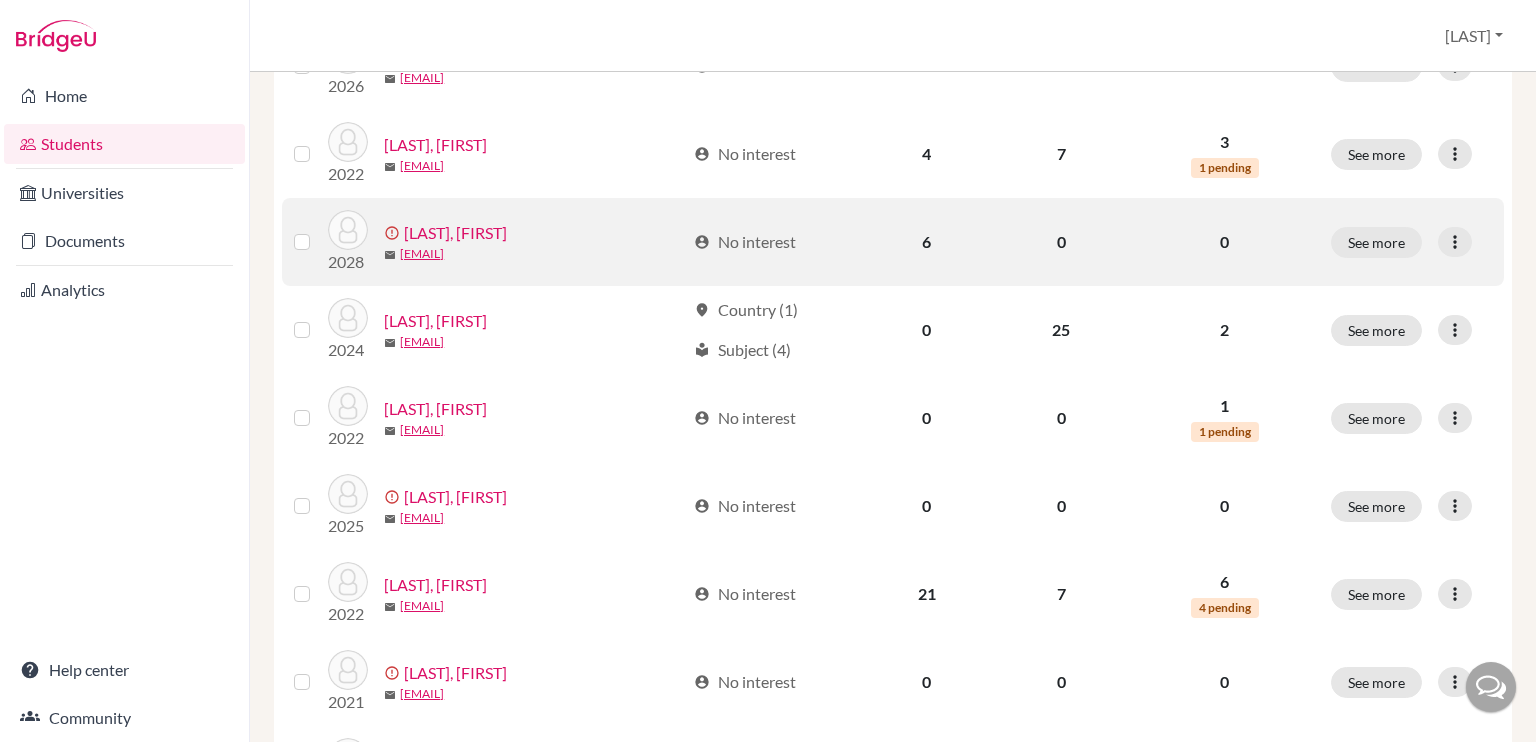 click on "[LAST], [FIRST]" at bounding box center [455, 233] 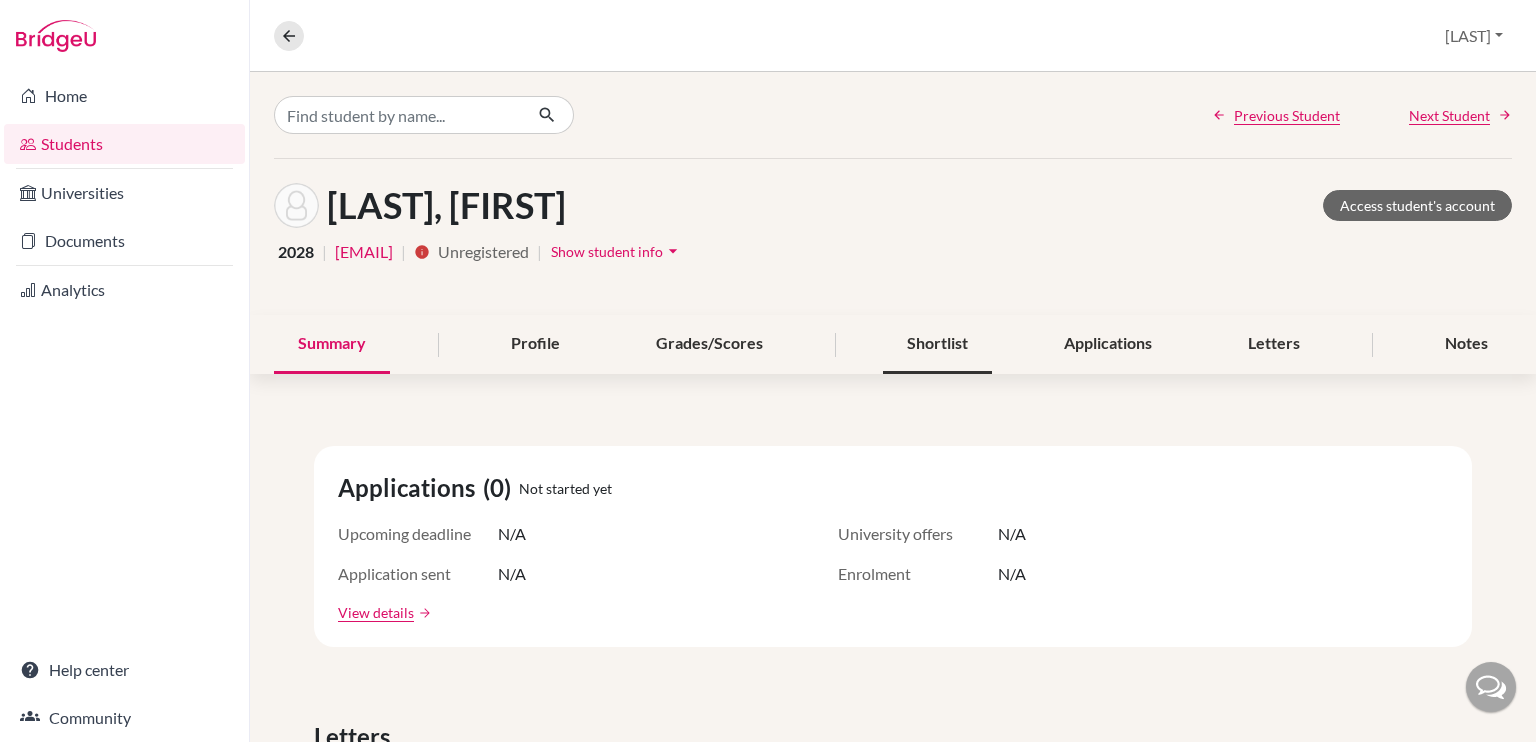 click on "Shortlist" at bounding box center (937, 344) 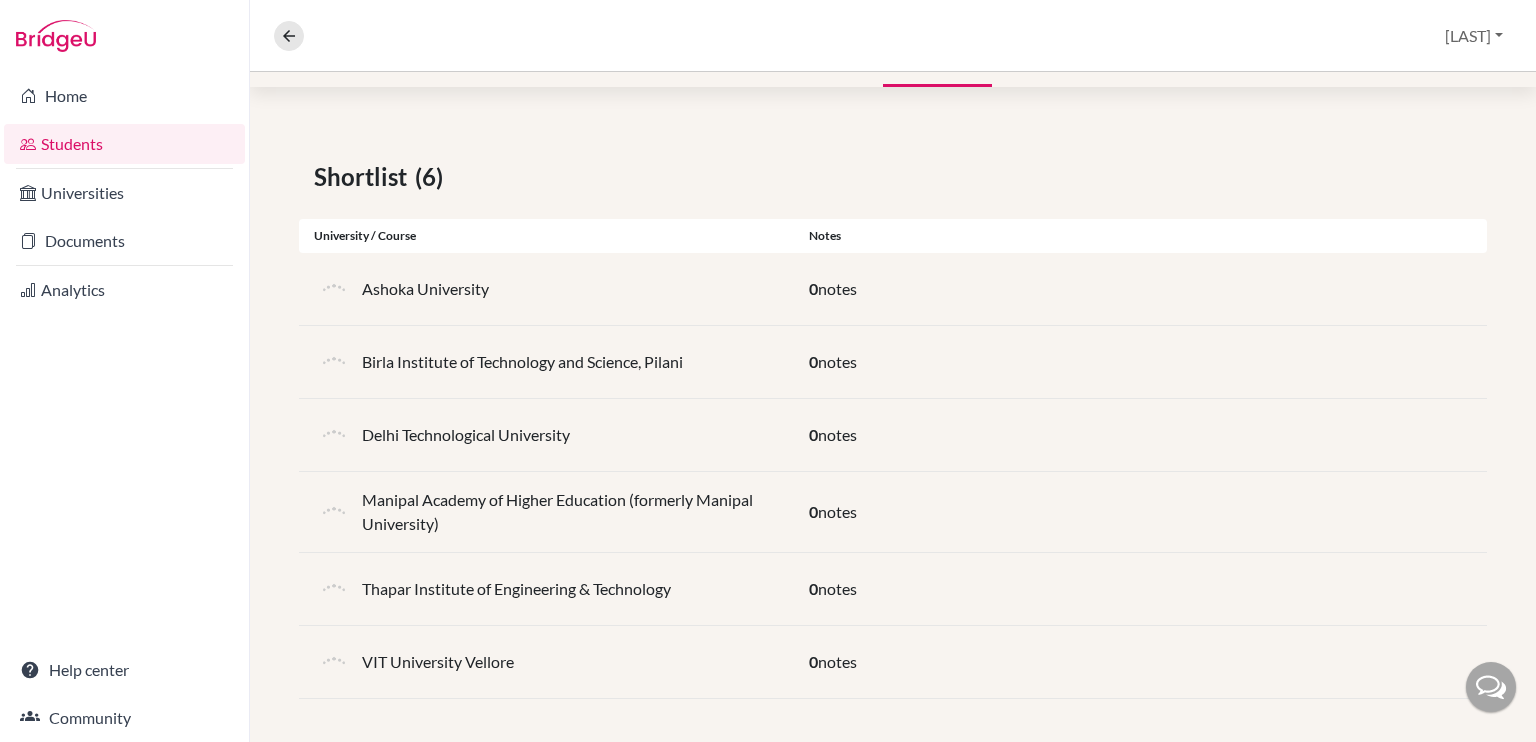 scroll, scrollTop: 288, scrollLeft: 0, axis: vertical 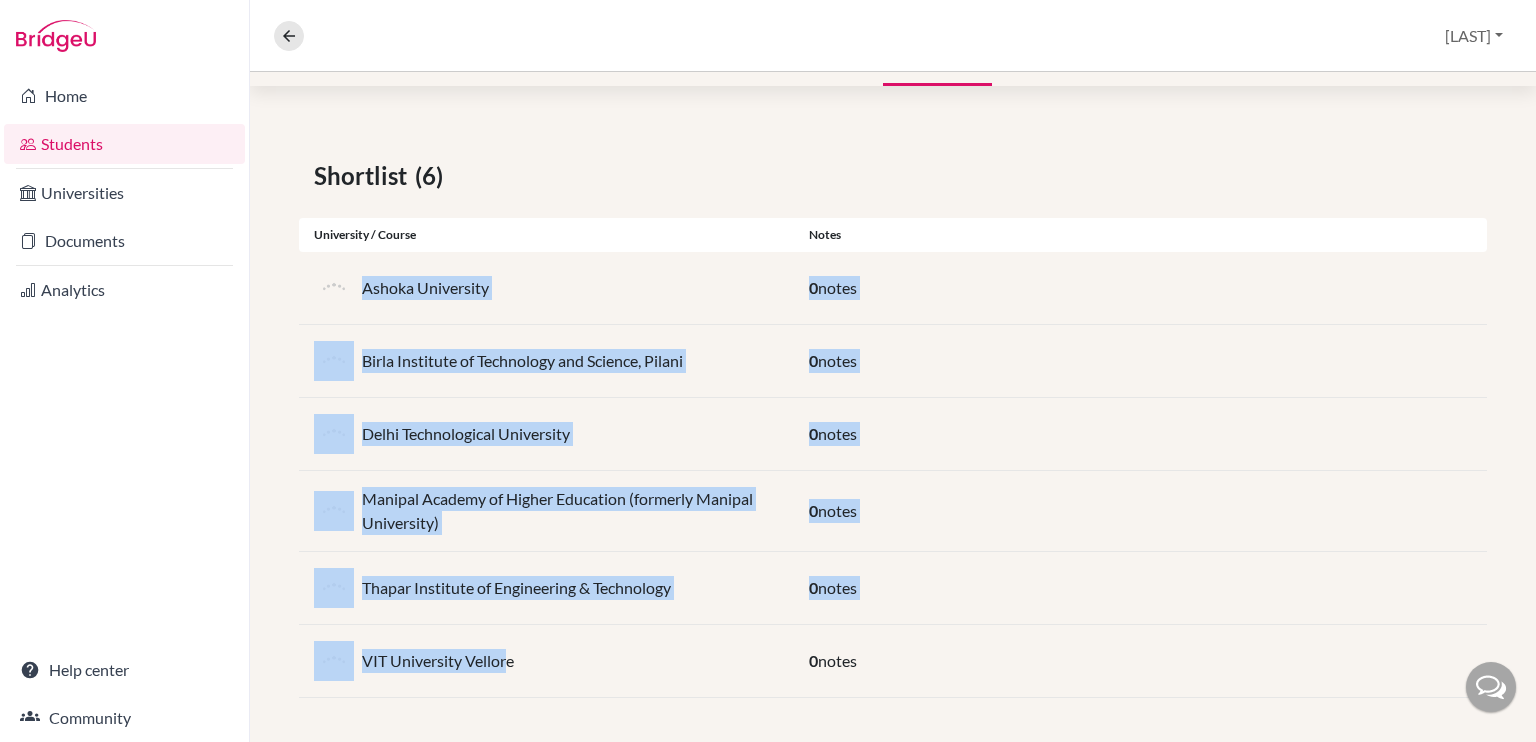 drag, startPoint x: 365, startPoint y: 288, endPoint x: 511, endPoint y: 644, distance: 384.77527 